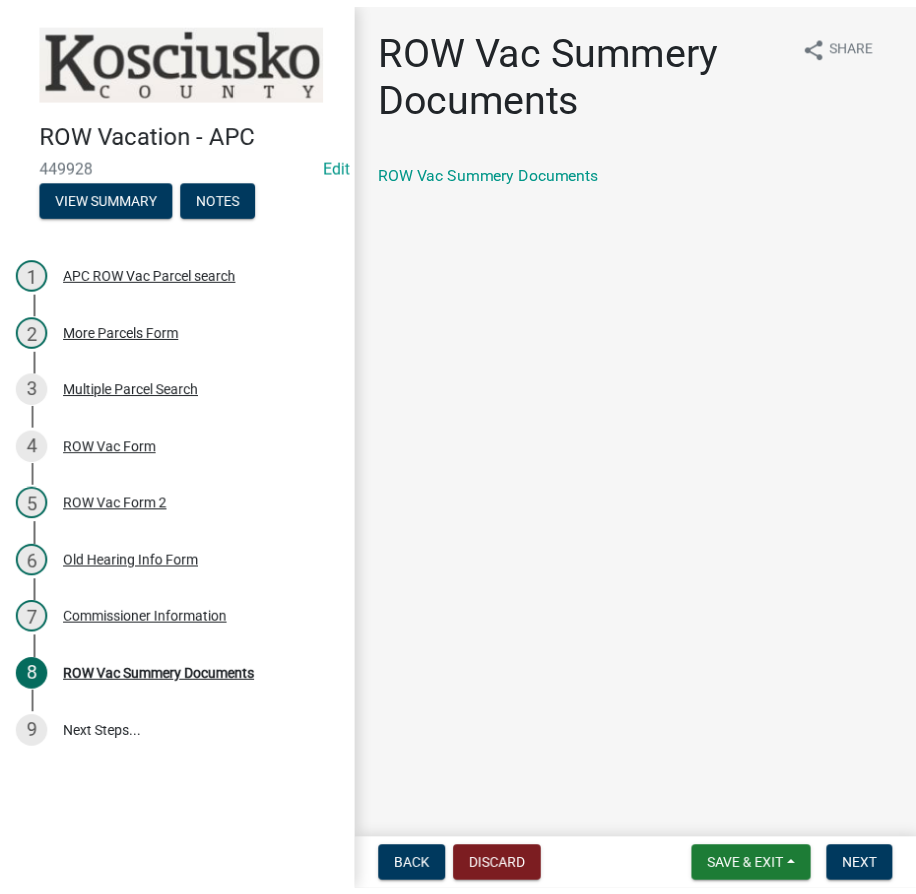 scroll, scrollTop: 0, scrollLeft: 0, axis: both 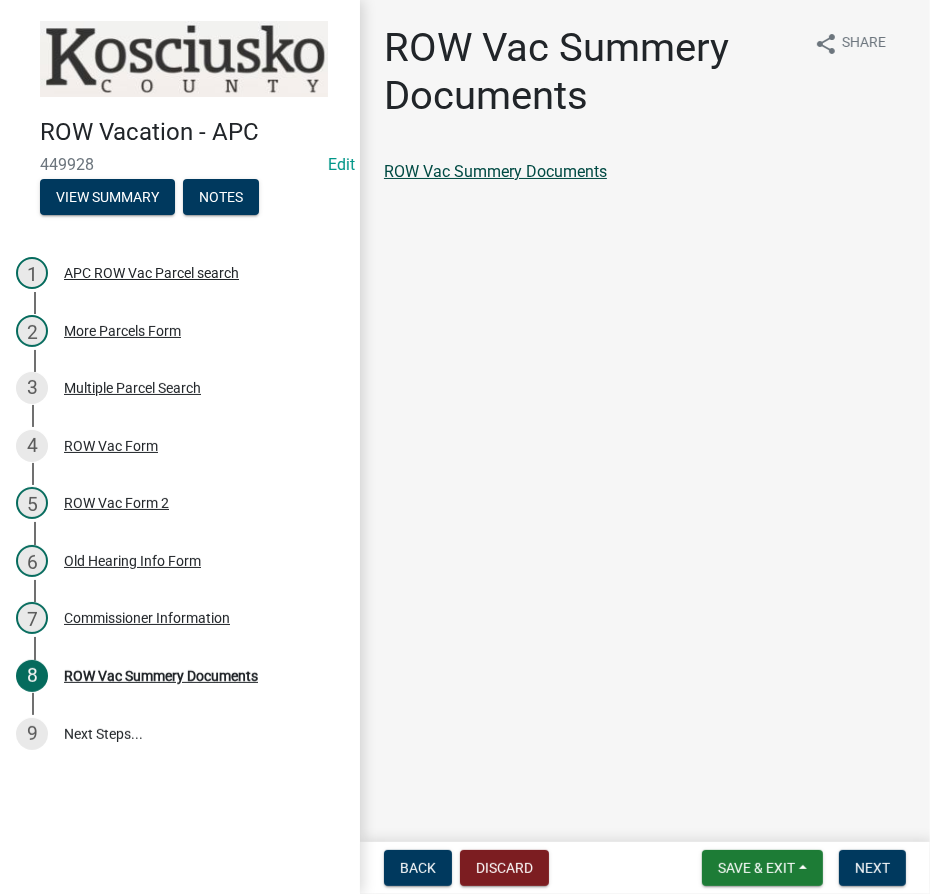 click on "ROW Vac Summery Documents" 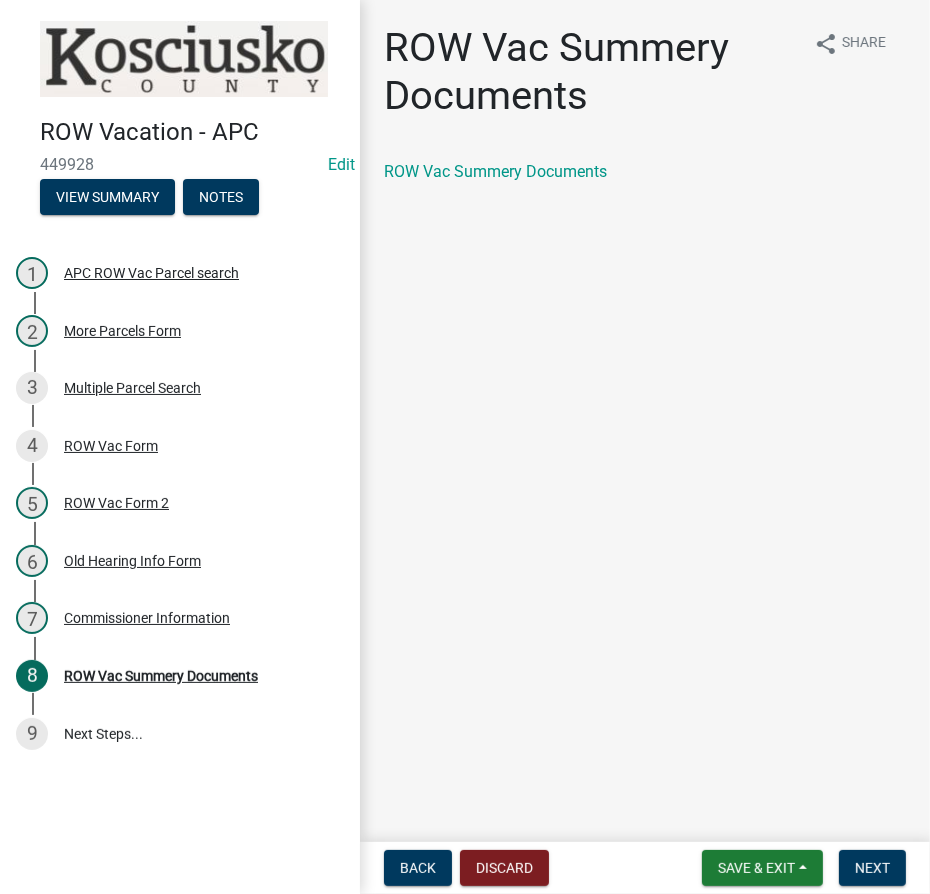 click on "Save & Exit  Save  Save & Exit   Next" at bounding box center [804, 868] 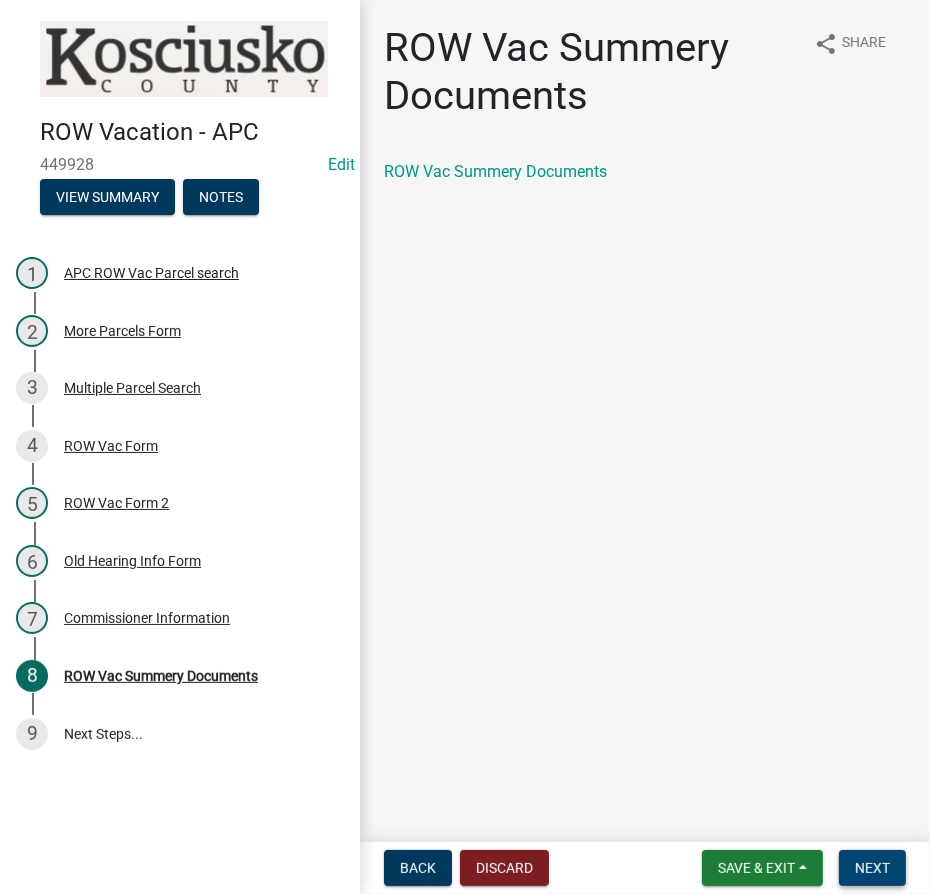 click on "Next" at bounding box center (872, 868) 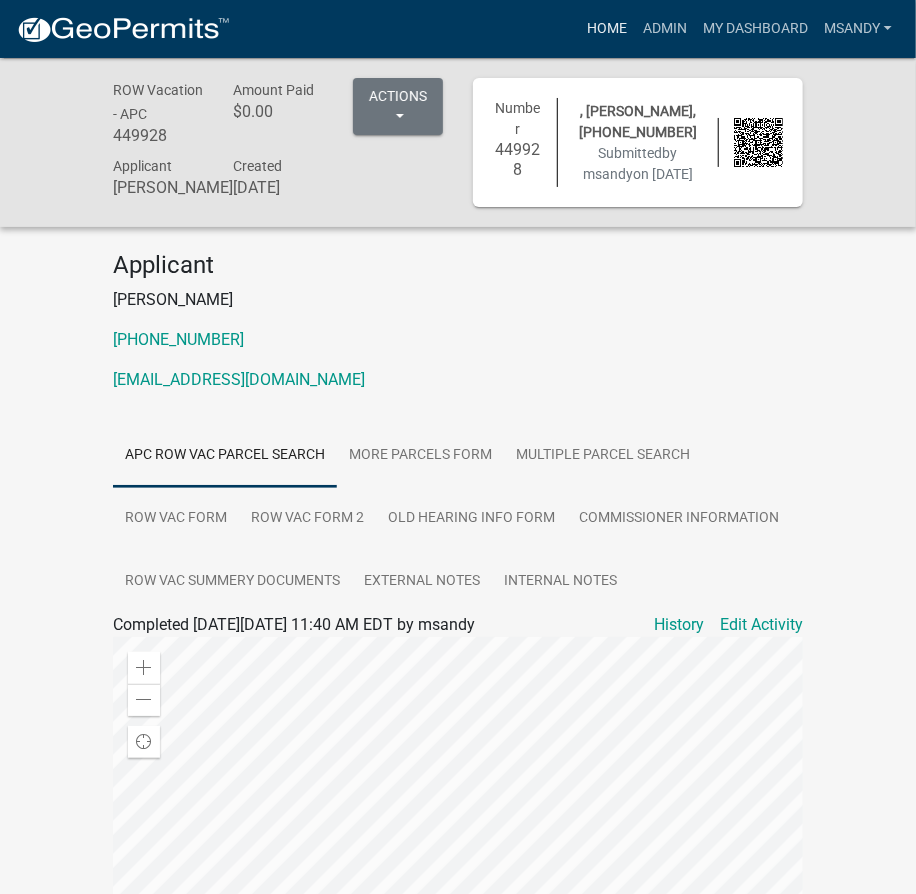 click on "Home" at bounding box center (607, 29) 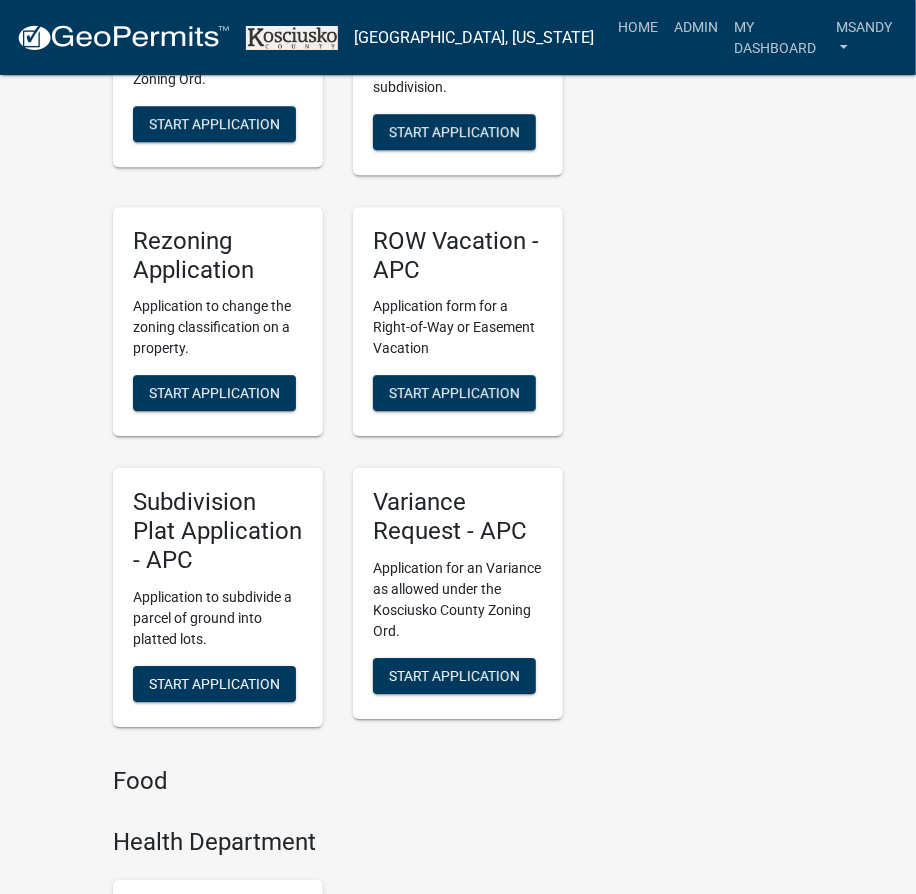 scroll, scrollTop: 4454, scrollLeft: 0, axis: vertical 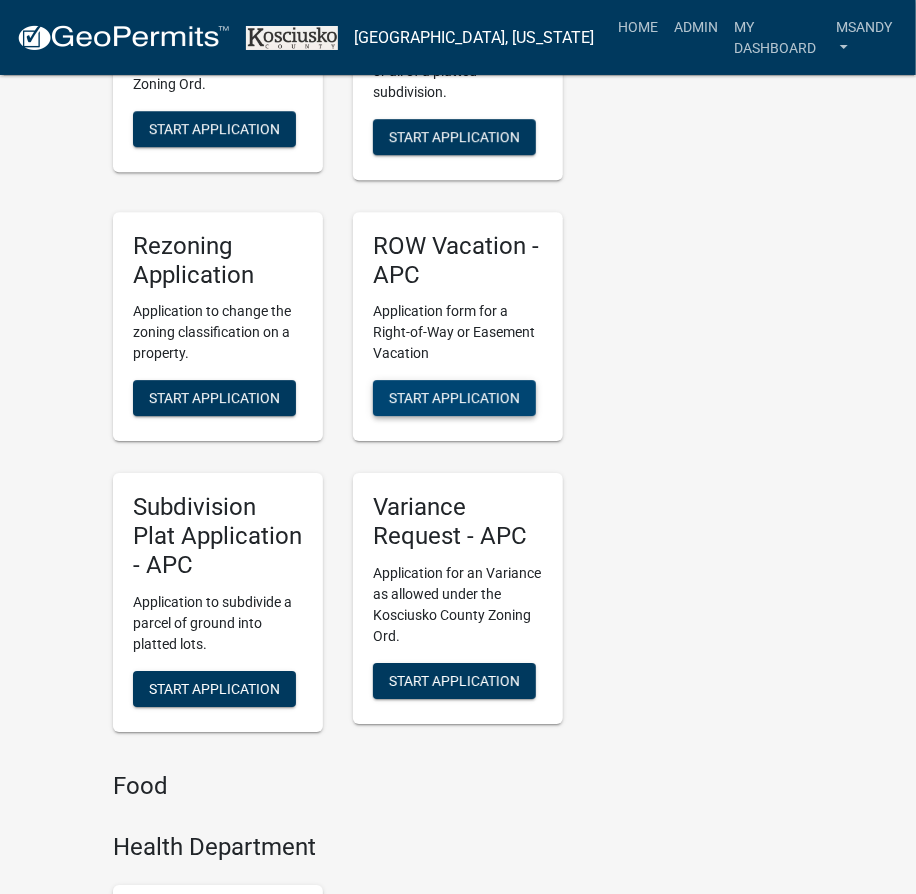 click on "Start Application" at bounding box center (454, 398) 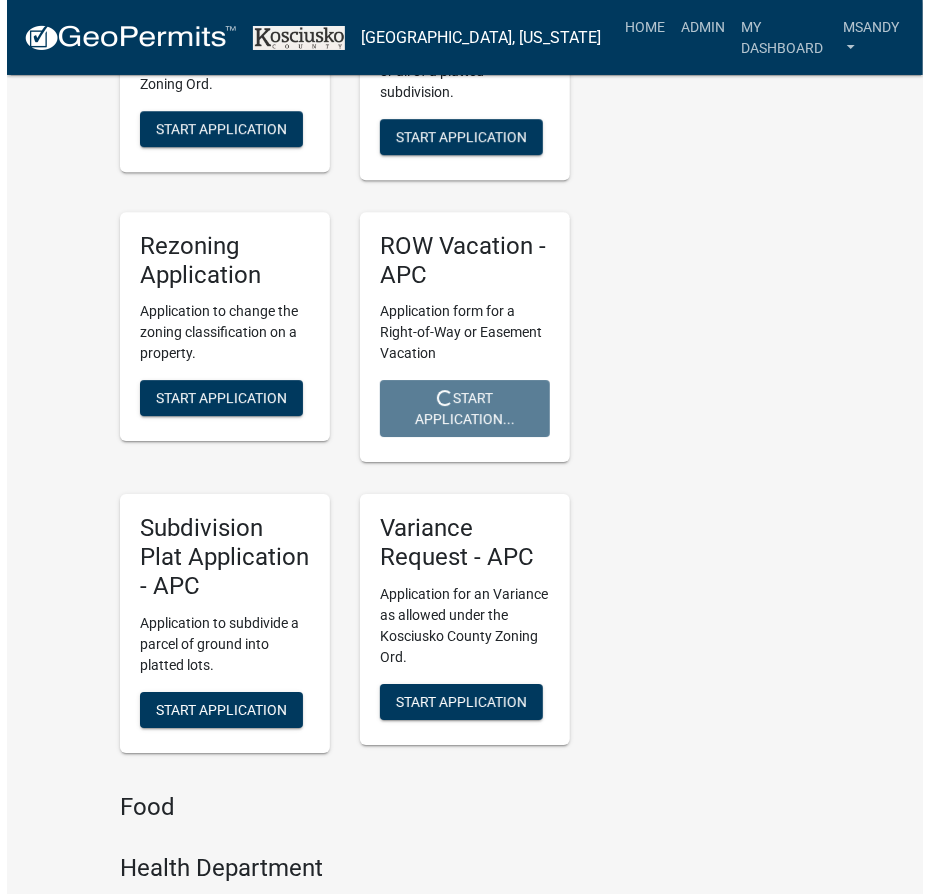 scroll, scrollTop: 0, scrollLeft: 0, axis: both 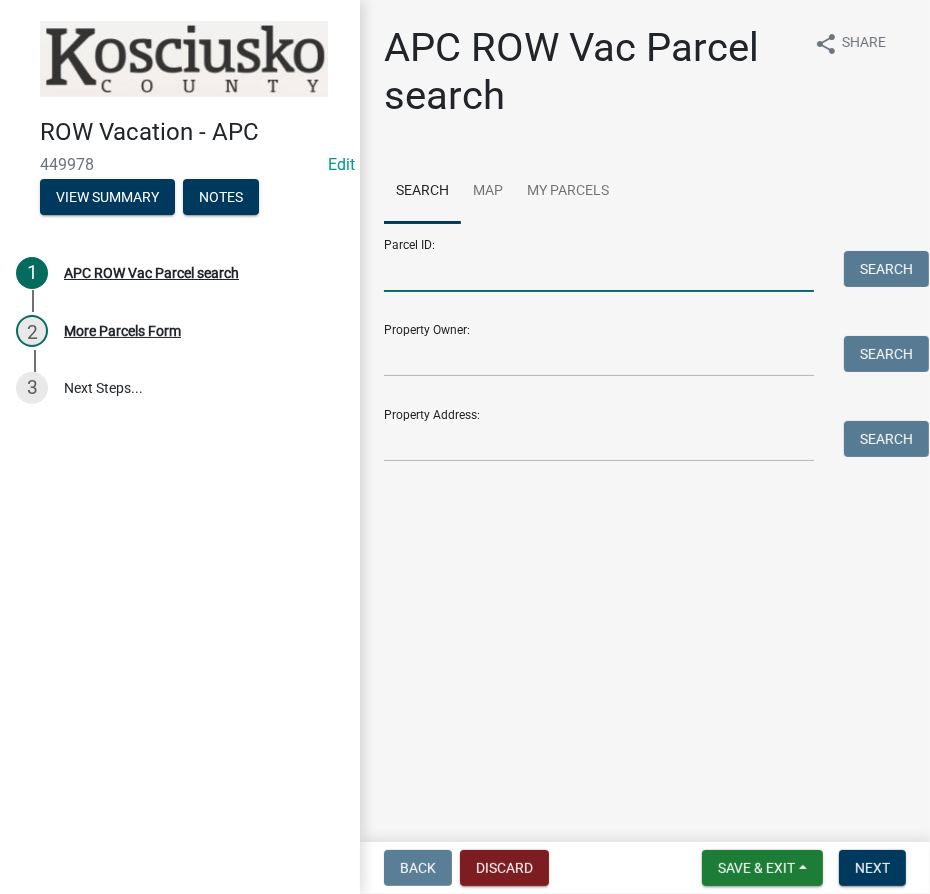 click on "Parcel ID:" at bounding box center [599, 271] 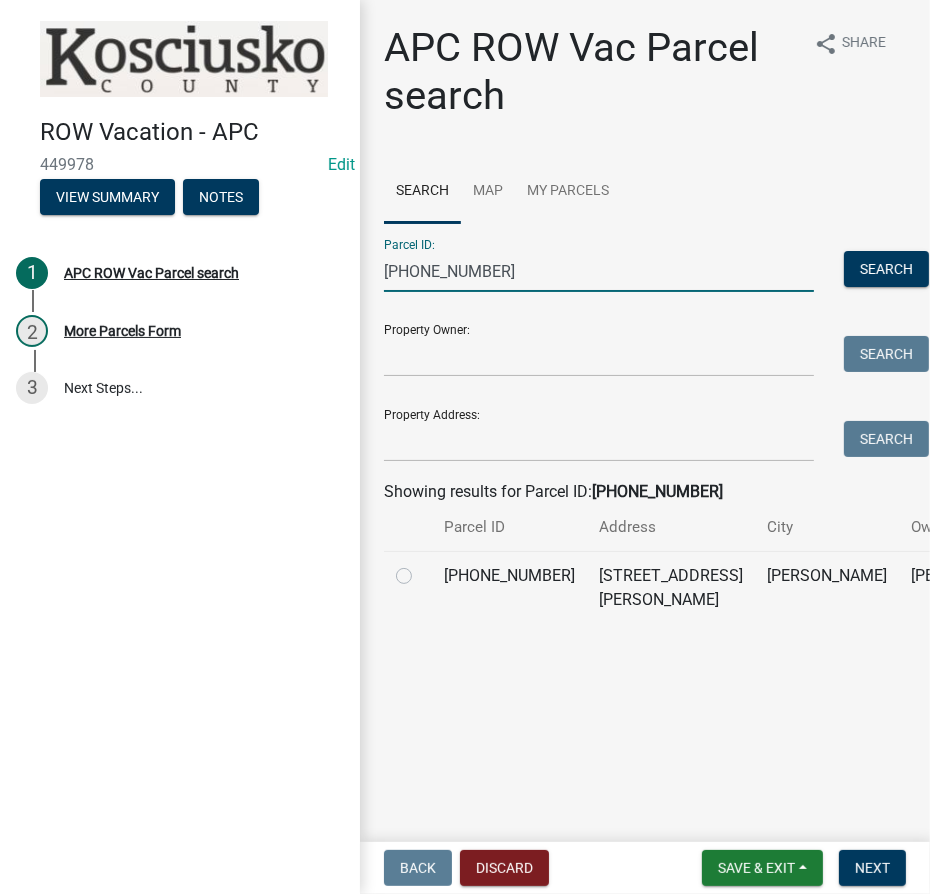 type on "[PHONE_NUMBER]" 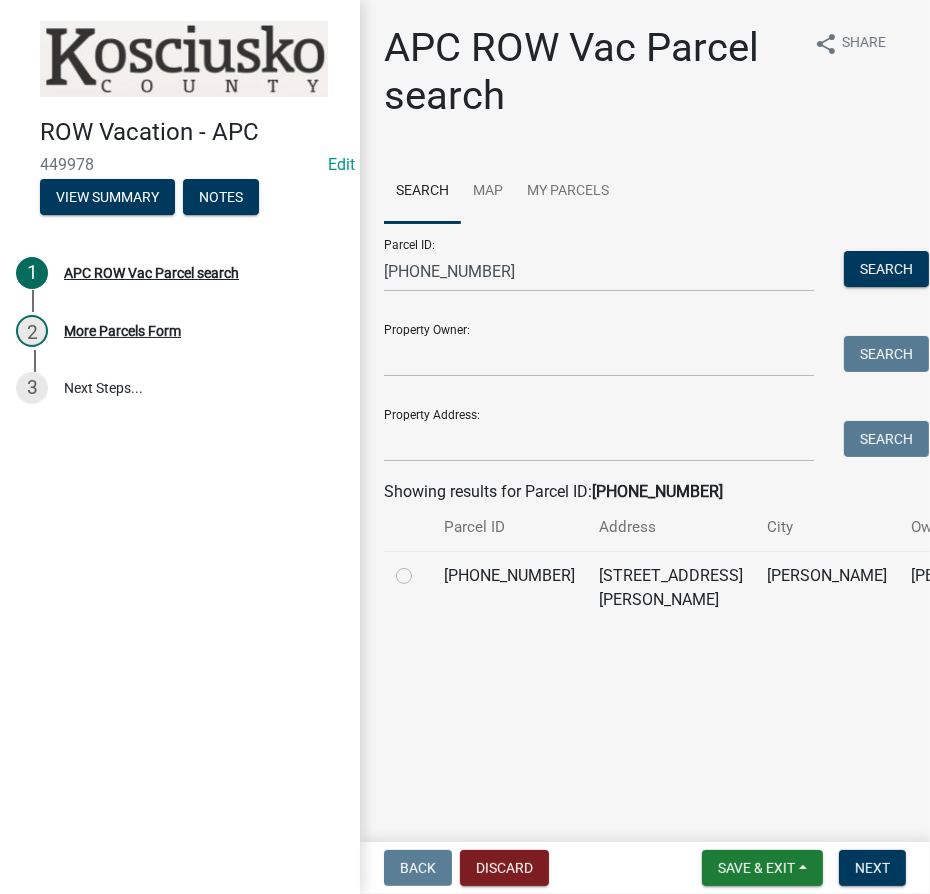 click 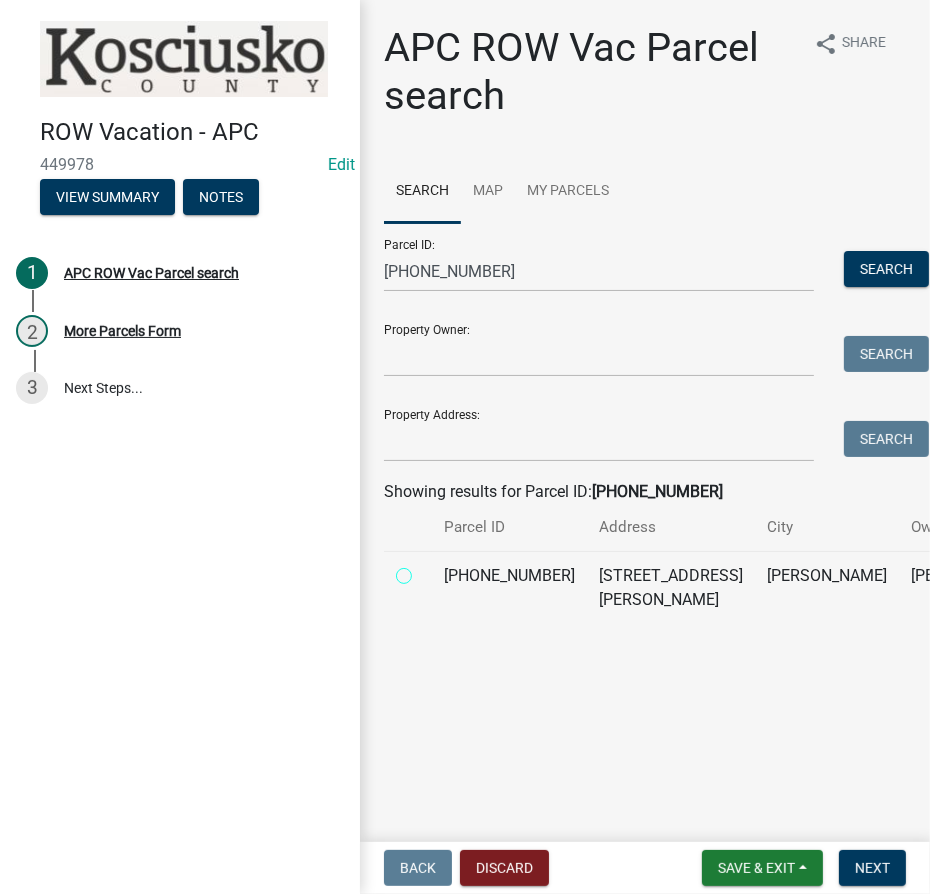 radio on "true" 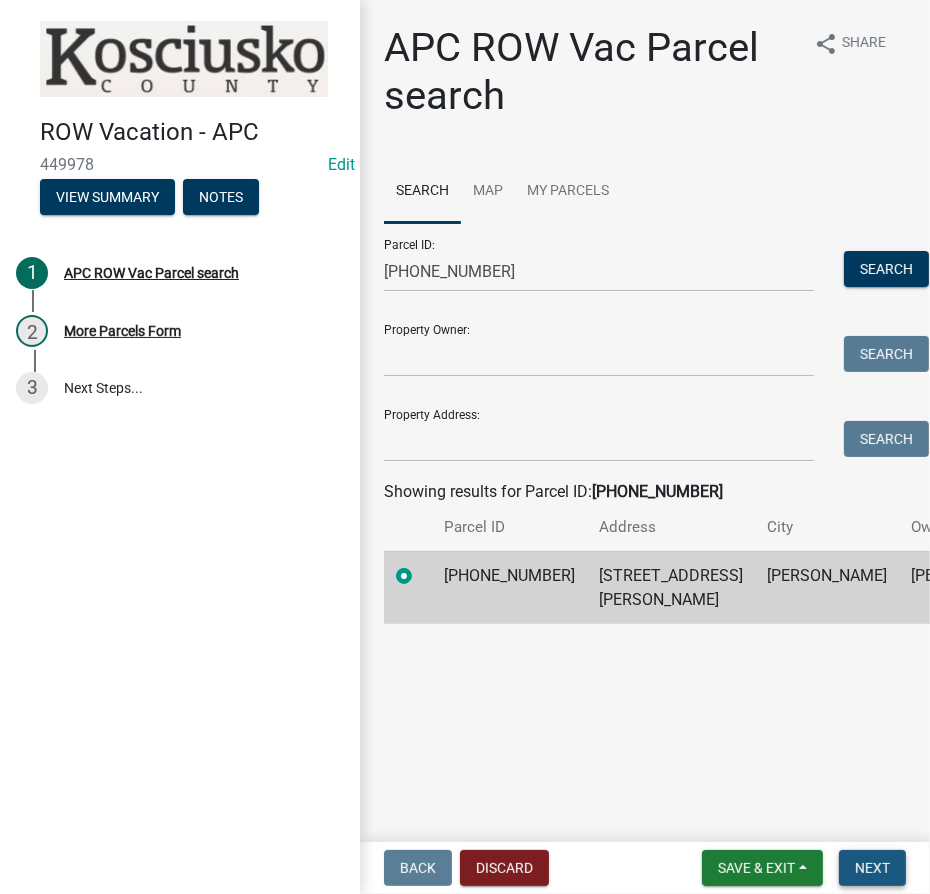 click on "Next" at bounding box center [872, 868] 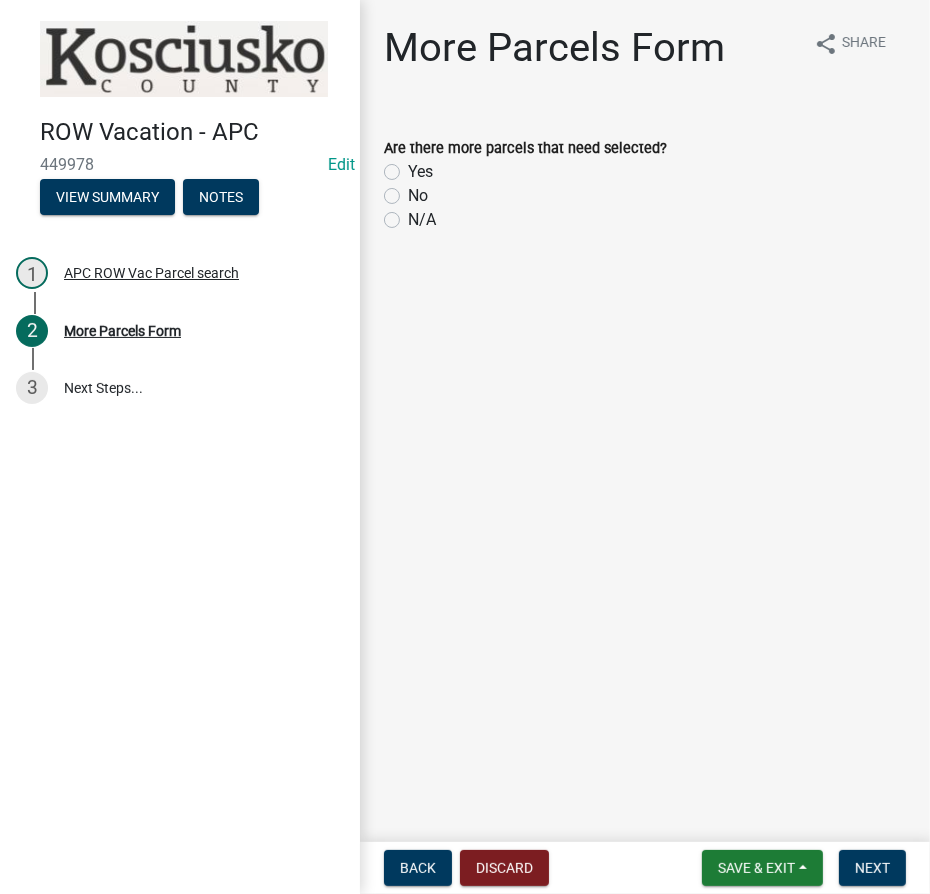 click on "No" 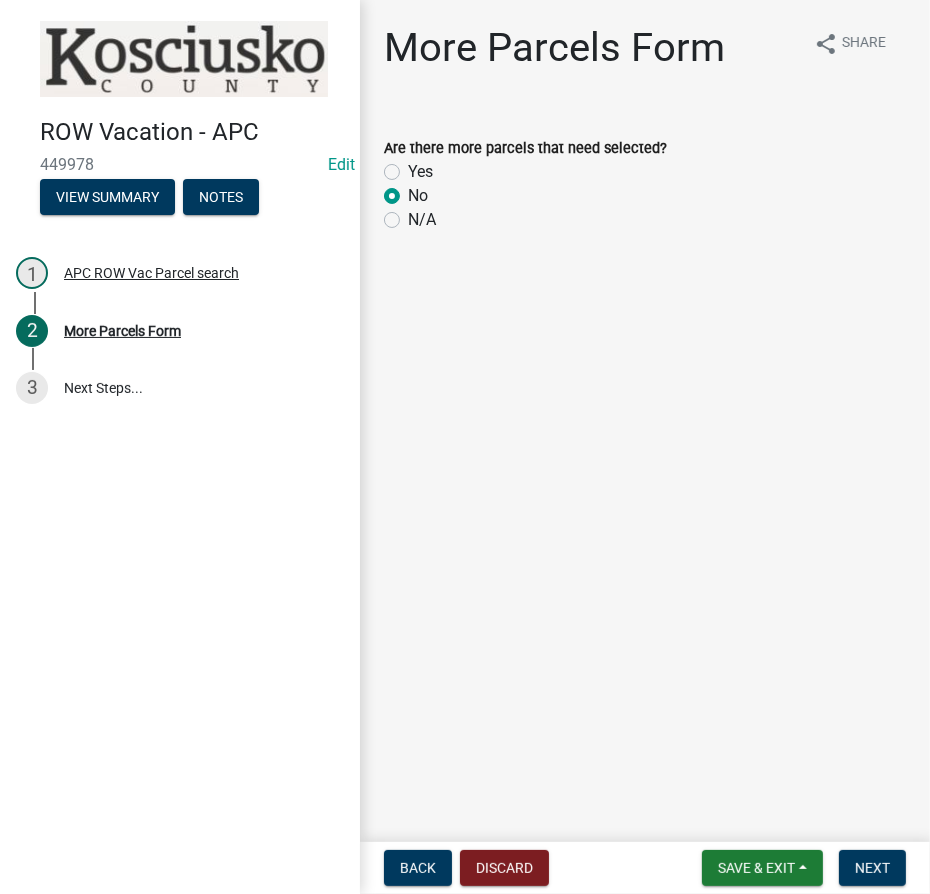 radio on "true" 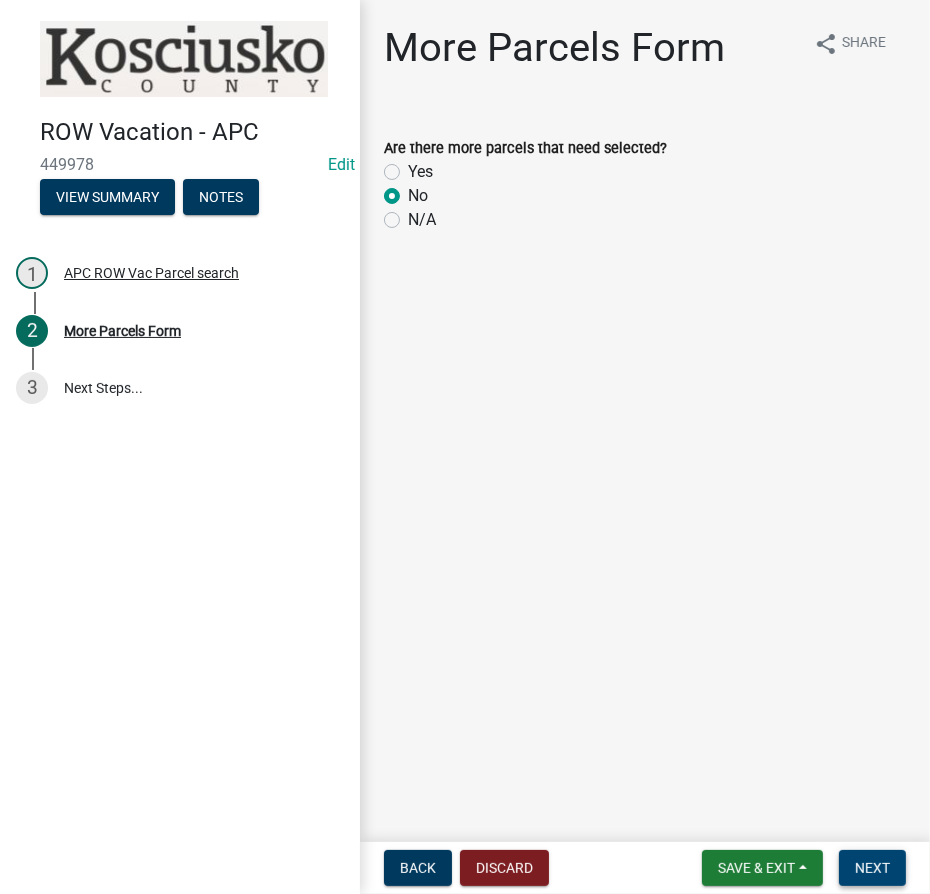 click on "Next" at bounding box center [872, 868] 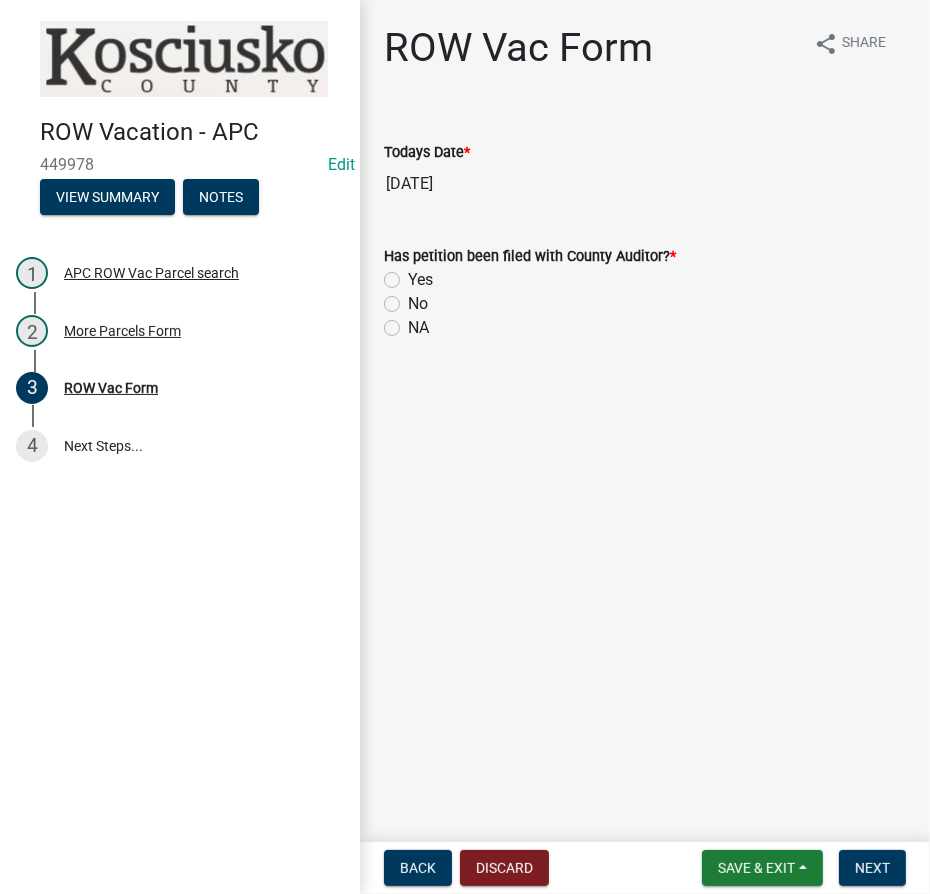 click on "NA" 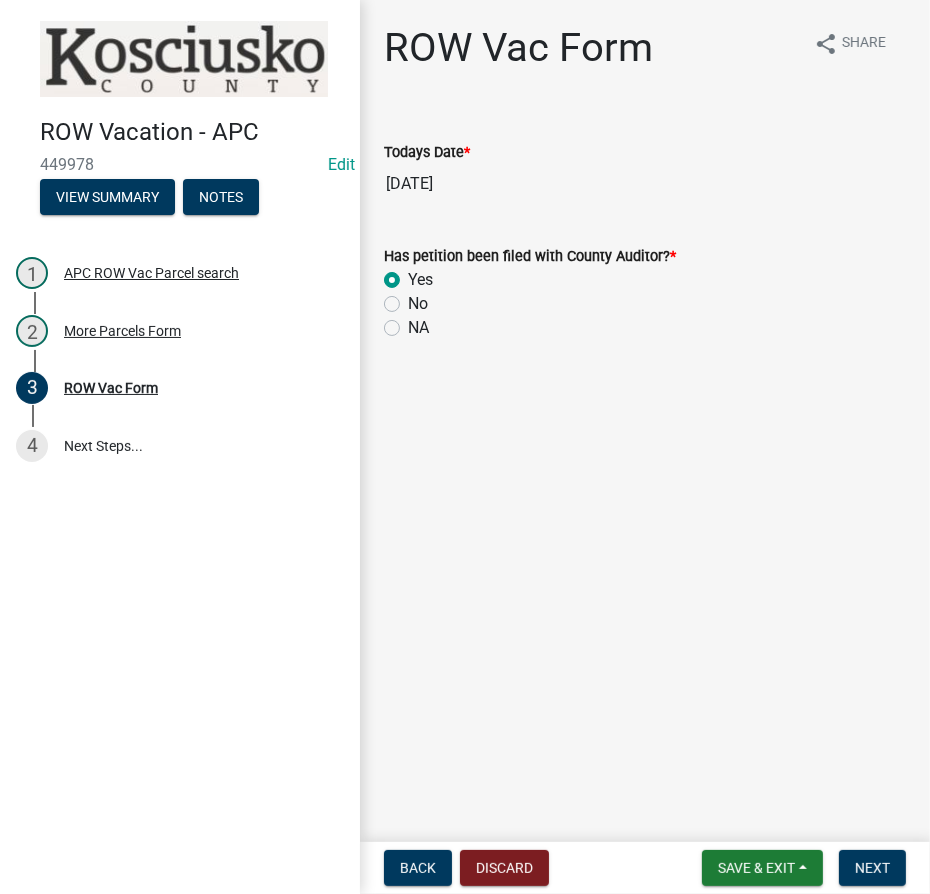 radio on "true" 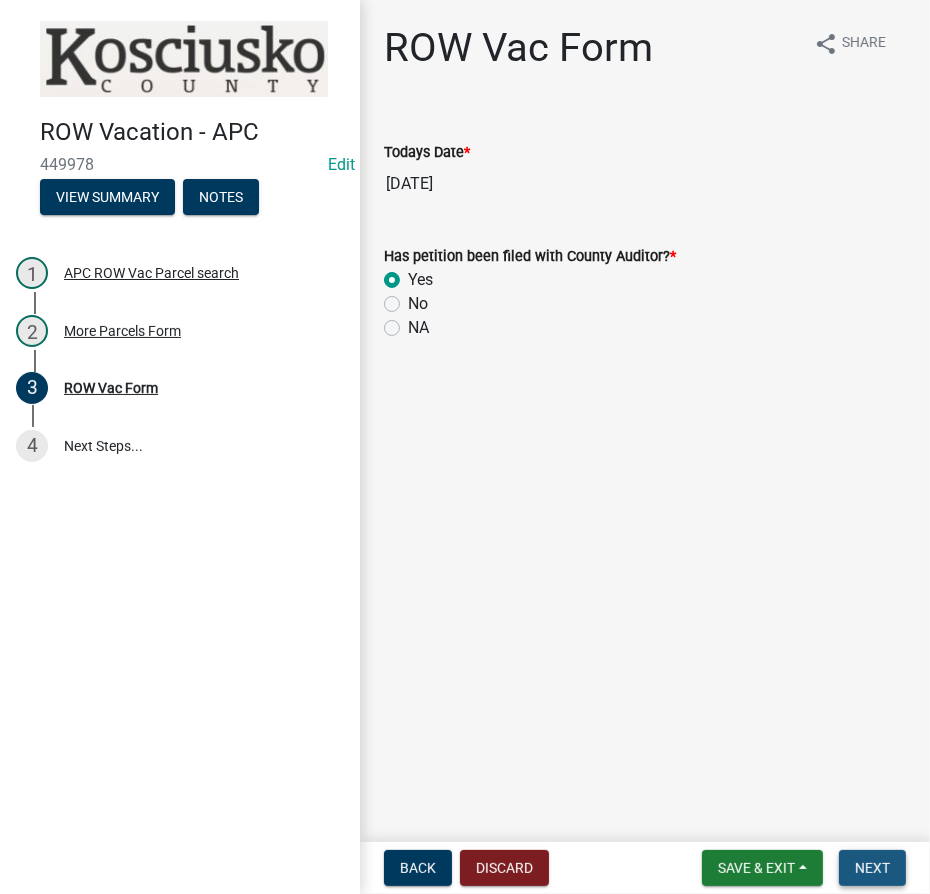 click on "Next" at bounding box center [872, 868] 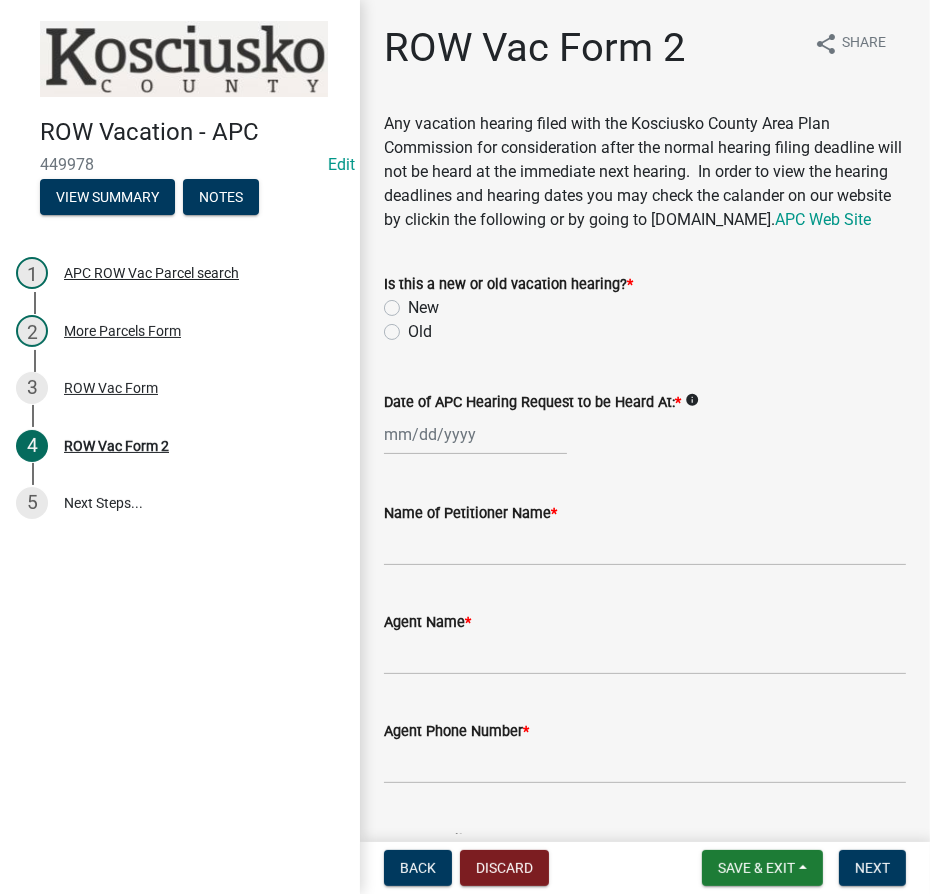click on "Old" 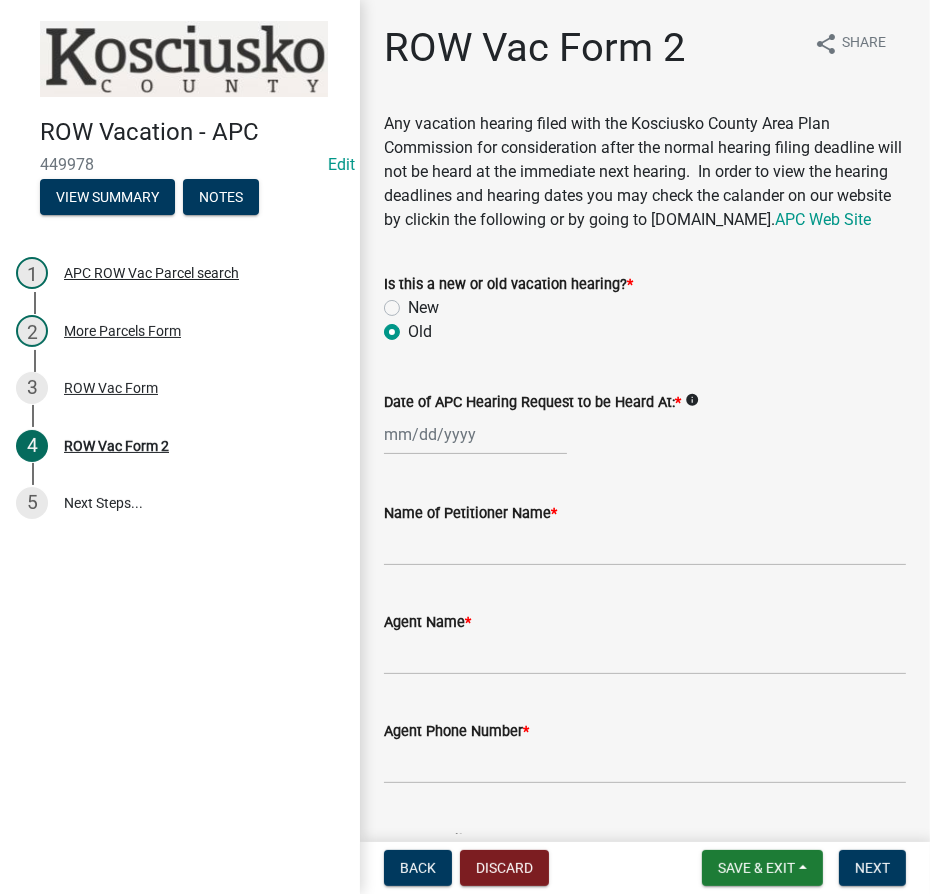 radio on "true" 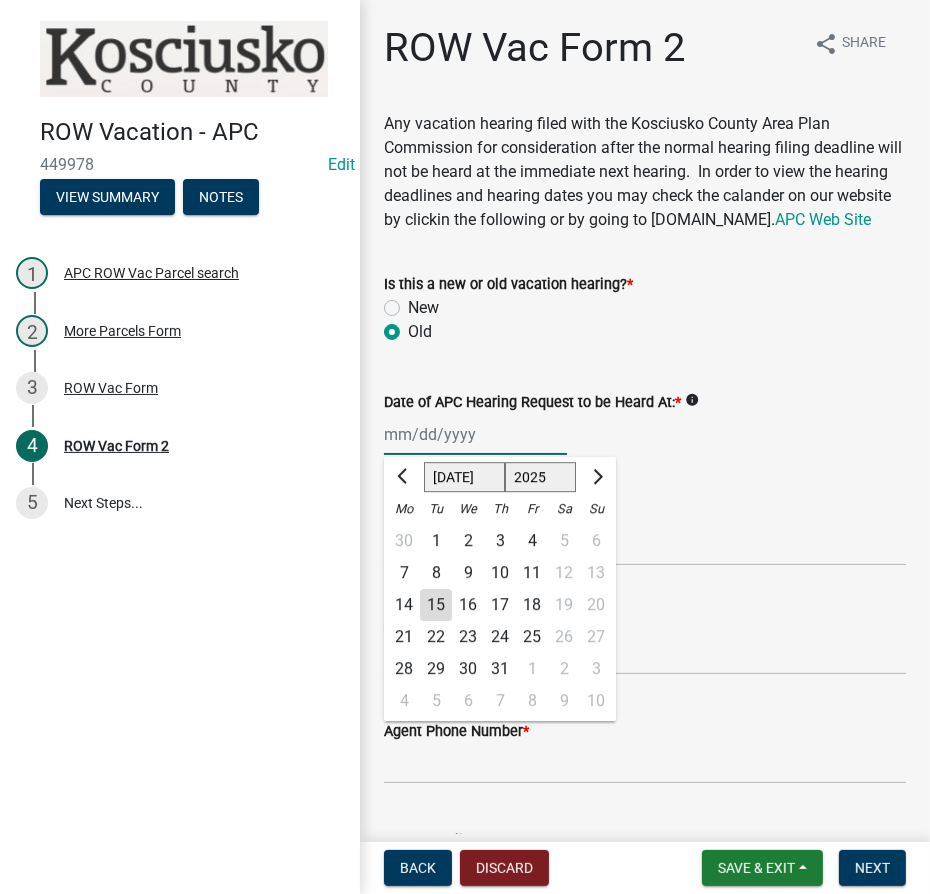 type on "[DATE]" 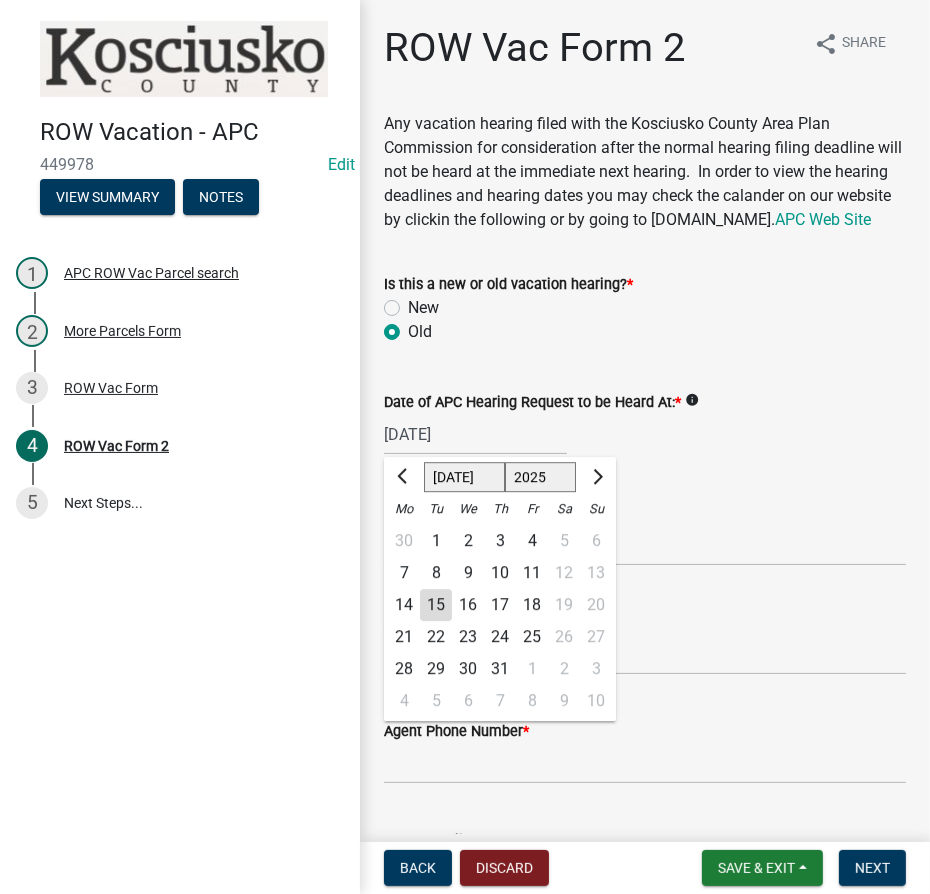 click on "1525 1526 1527 1528 1529 1530 1531 1532 1533 1534 1535 1536 1537 1538 1539 1540 1541 1542 1543 1544 1545 1546 1547 1548 1549 1550 1551 1552 1553 1554 1555 1556 1557 1558 1559 1560 1561 1562 1563 1564 1565 1566 1567 1568 1569 1570 1571 1572 1573 1574 1575 1576 1577 1578 1579 1580 1581 1582 1583 1584 1585 1586 1587 1588 1589 1590 1591 1592 1593 1594 1595 1596 1597 1598 1599 1600 1601 1602 1603 1604 1605 1606 1607 1608 1609 1610 1611 1612 1613 1614 1615 1616 1617 1618 1619 1620 1621 1622 1623 1624 1625 1626 1627 1628 1629 1630 1631 1632 1633 1634 1635 1636 1637 1638 1639 1640 1641 1642 1643 1644 1645 1646 1647 1648 1649 1650 1651 1652 1653 1654 1655 1656 1657 1658 1659 1660 1661 1662 1663 1664 1665 1666 1667 1668 1669 1670 1671 1672 1673 1674 1675 1676 1677 1678 1679 1680 1681 1682 1683 1684 1685 1686 1687 1688 1689 1690 1691 1692 1693 1694 1695 1696 1697 1698 1699 1700 1701 1702 1703 1704 1705 1706 1707 1708 1709 1710 1711 1712 1713 1714 1715 1716 1717 1718 1719 1720 1721 1722 1723 1724 1725 1726 1727 1728 1729" 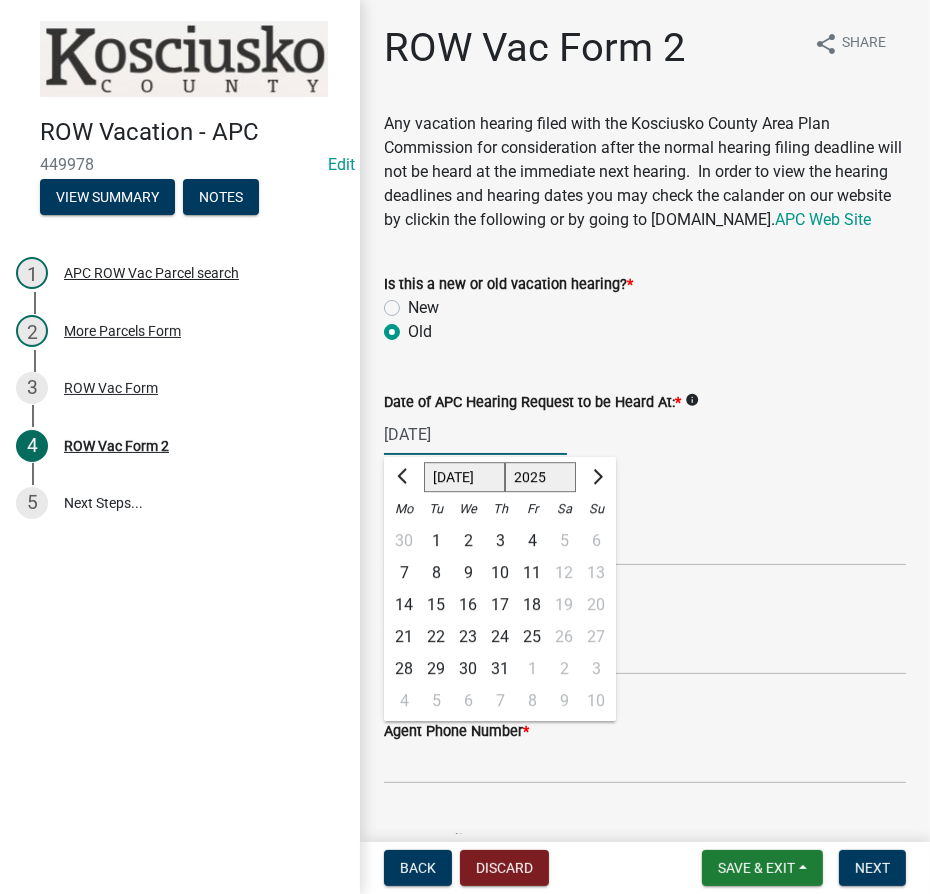 select on "2016" 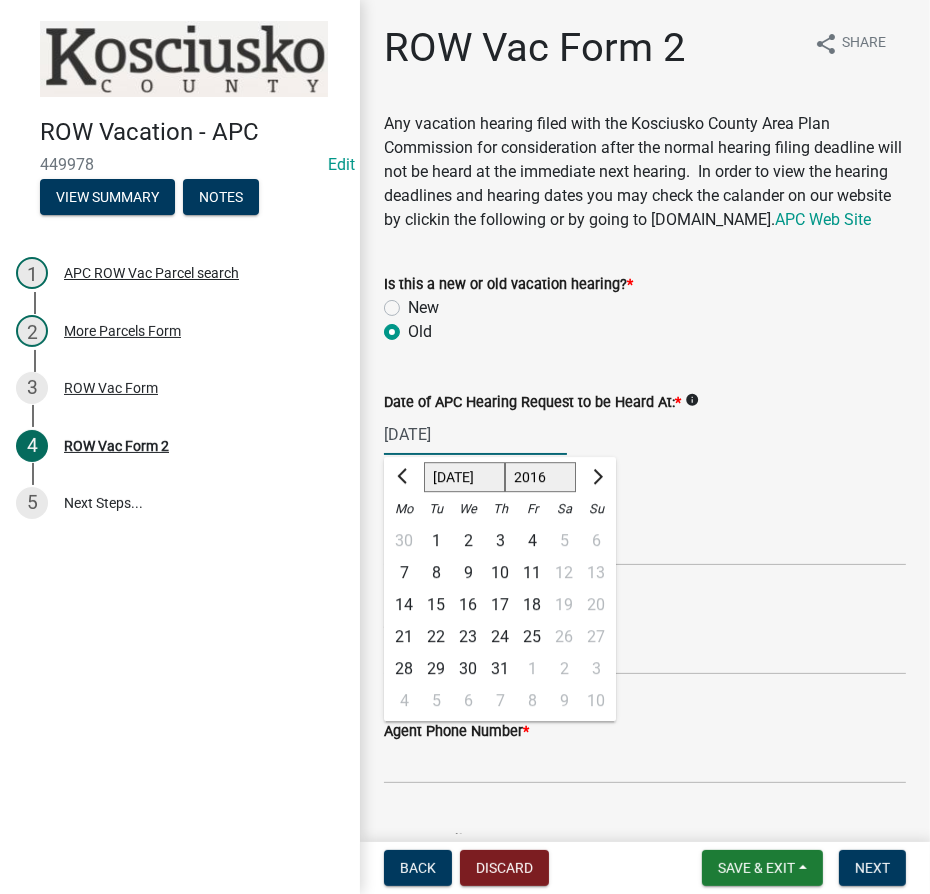 click on "1525 1526 1527 1528 1529 1530 1531 1532 1533 1534 1535 1536 1537 1538 1539 1540 1541 1542 1543 1544 1545 1546 1547 1548 1549 1550 1551 1552 1553 1554 1555 1556 1557 1558 1559 1560 1561 1562 1563 1564 1565 1566 1567 1568 1569 1570 1571 1572 1573 1574 1575 1576 1577 1578 1579 1580 1581 1582 1583 1584 1585 1586 1587 1588 1589 1590 1591 1592 1593 1594 1595 1596 1597 1598 1599 1600 1601 1602 1603 1604 1605 1606 1607 1608 1609 1610 1611 1612 1613 1614 1615 1616 1617 1618 1619 1620 1621 1622 1623 1624 1625 1626 1627 1628 1629 1630 1631 1632 1633 1634 1635 1636 1637 1638 1639 1640 1641 1642 1643 1644 1645 1646 1647 1648 1649 1650 1651 1652 1653 1654 1655 1656 1657 1658 1659 1660 1661 1662 1663 1664 1665 1666 1667 1668 1669 1670 1671 1672 1673 1674 1675 1676 1677 1678 1679 1680 1681 1682 1683 1684 1685 1686 1687 1688 1689 1690 1691 1692 1693 1694 1695 1696 1697 1698 1699 1700 1701 1702 1703 1704 1705 1706 1707 1708 1709 1710 1711 1712 1713 1714 1715 1716 1717 1718 1719 1720 1721 1722 1723 1724 1725 1726 1727 1728 1729" 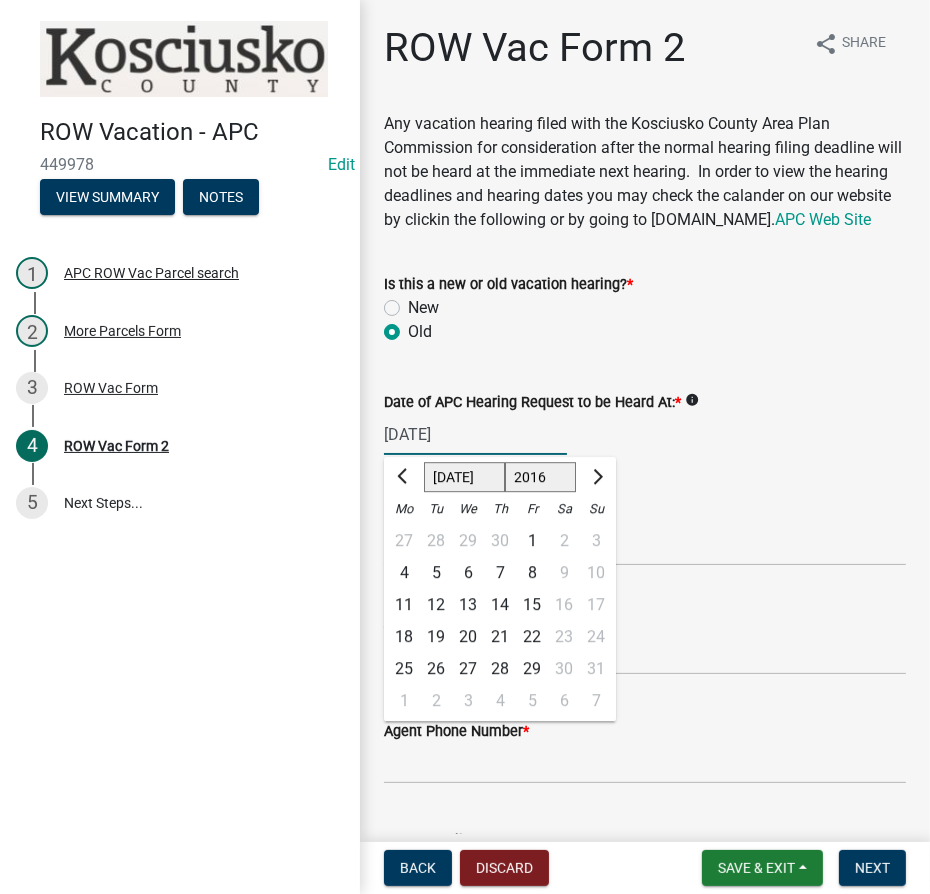 click on "Jan Feb Mar Apr May Jun [DATE] Aug Sep Oct Nov Dec" 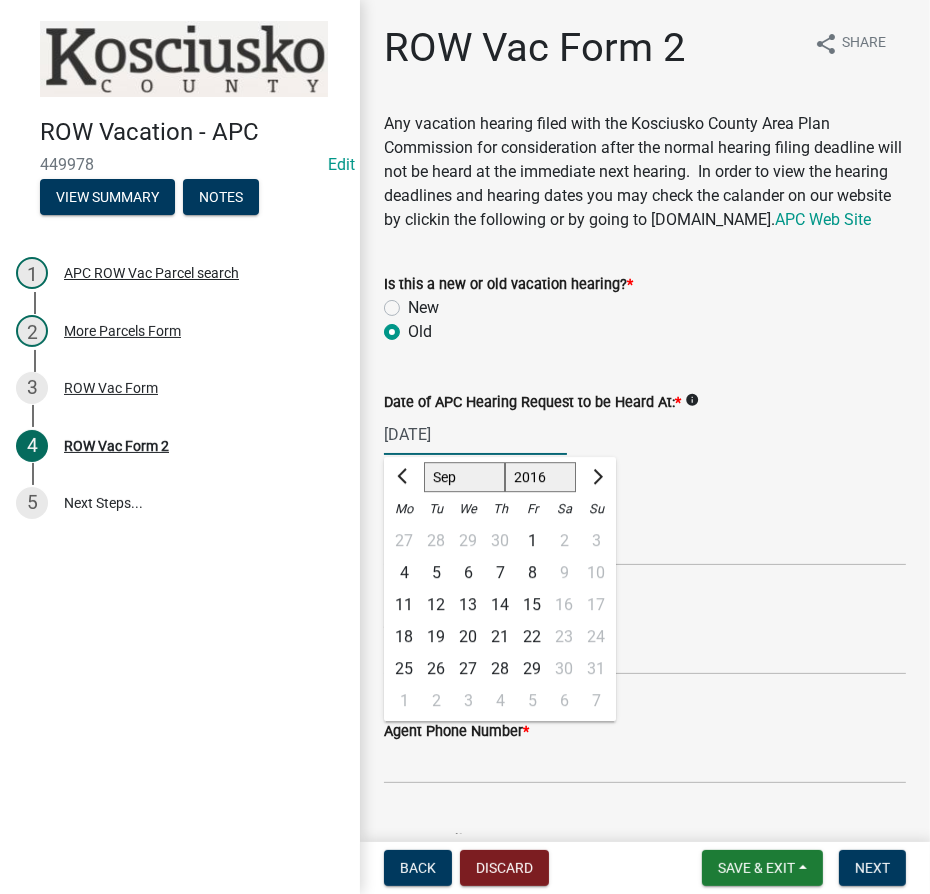click on "Jan Feb Mar Apr May Jun [DATE] Aug Sep Oct Nov Dec" 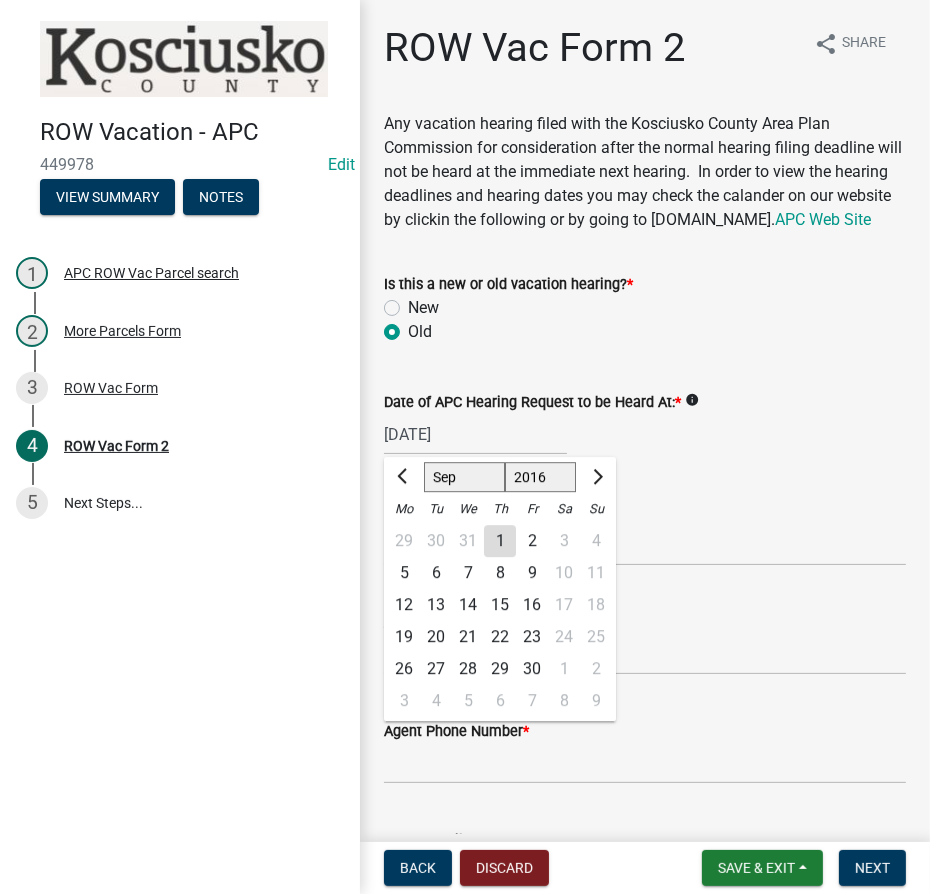 click on "7" 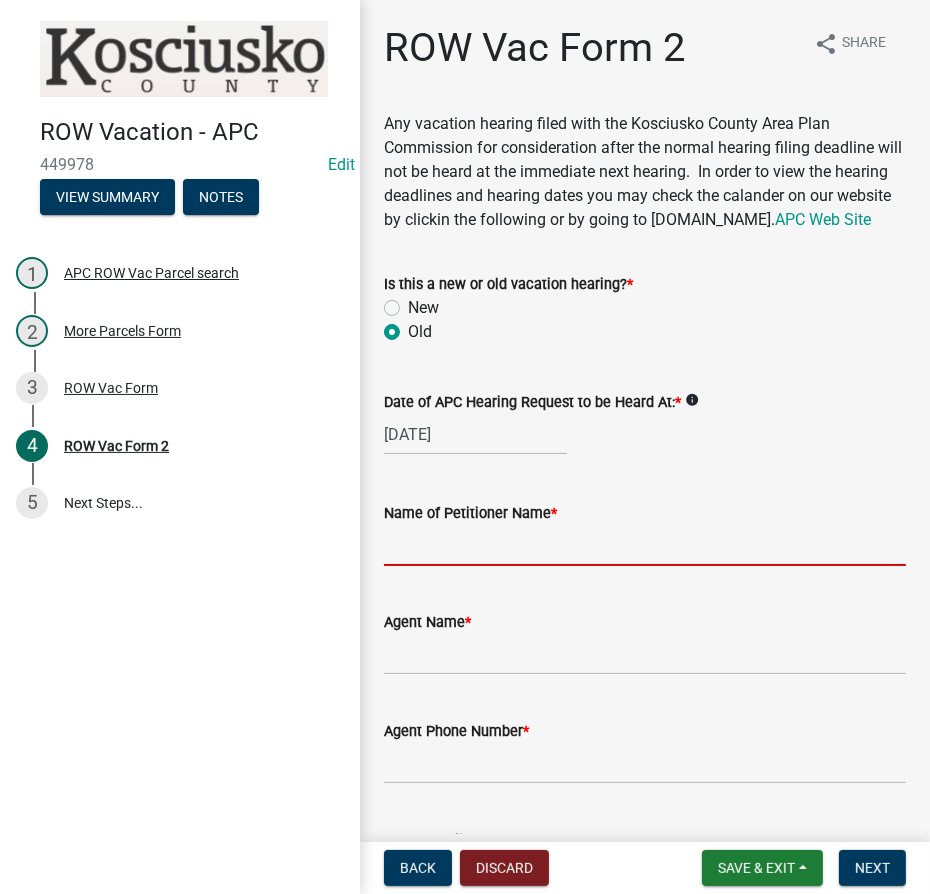 click on "Name of Petitioner Name  *" at bounding box center [645, 545] 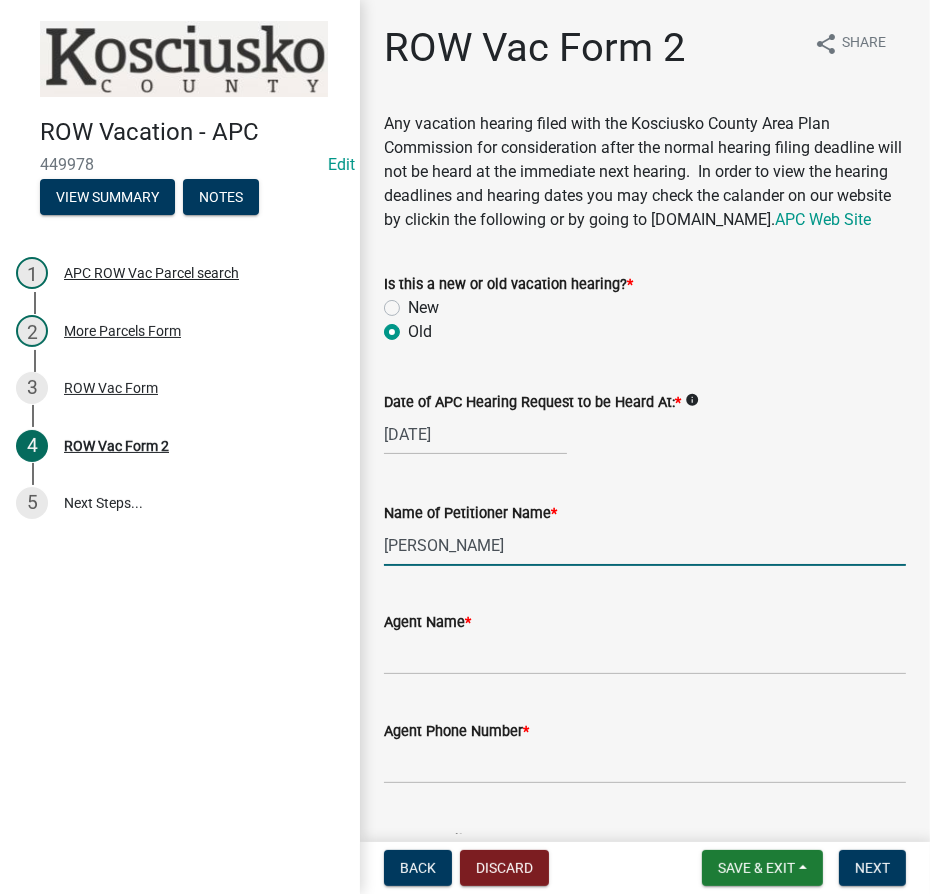 type on "[PERSON_NAME]" 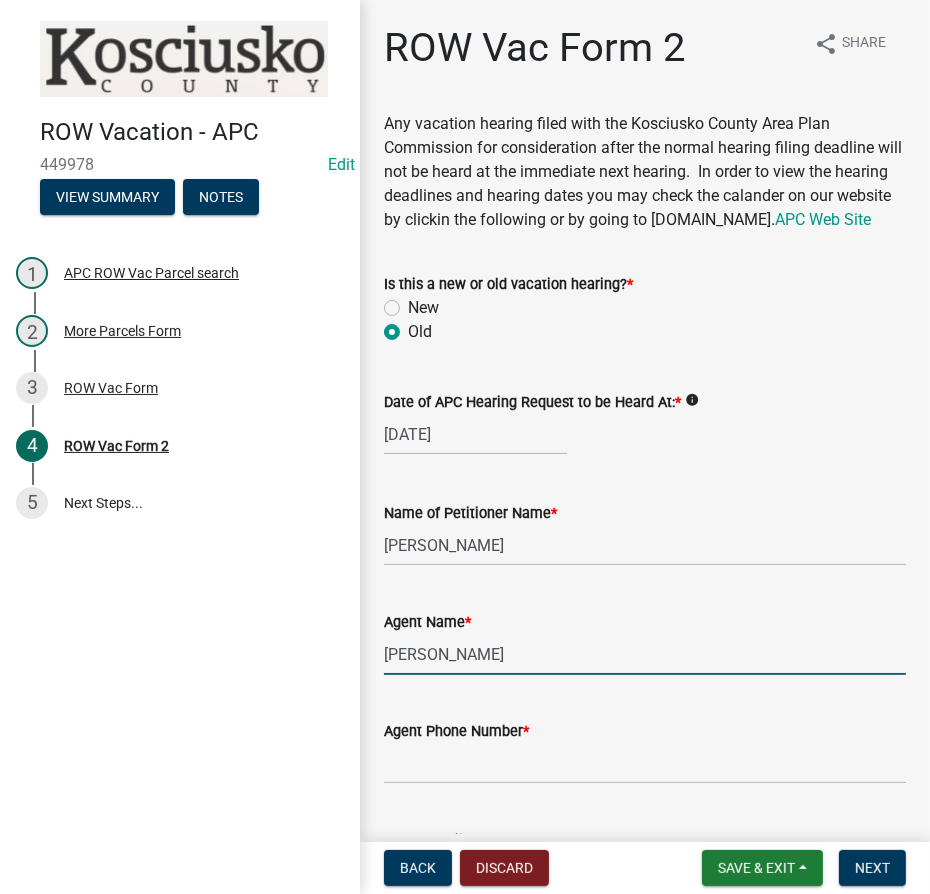 type on "[PERSON_NAME]" 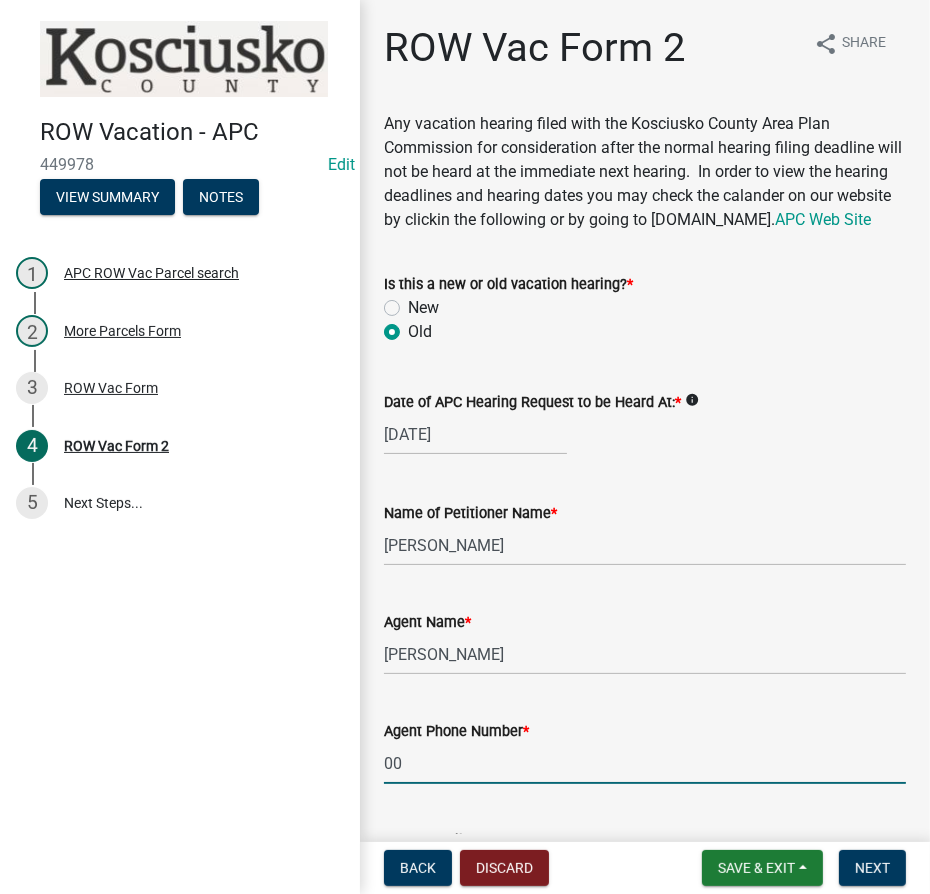 type on "000-000-0000" 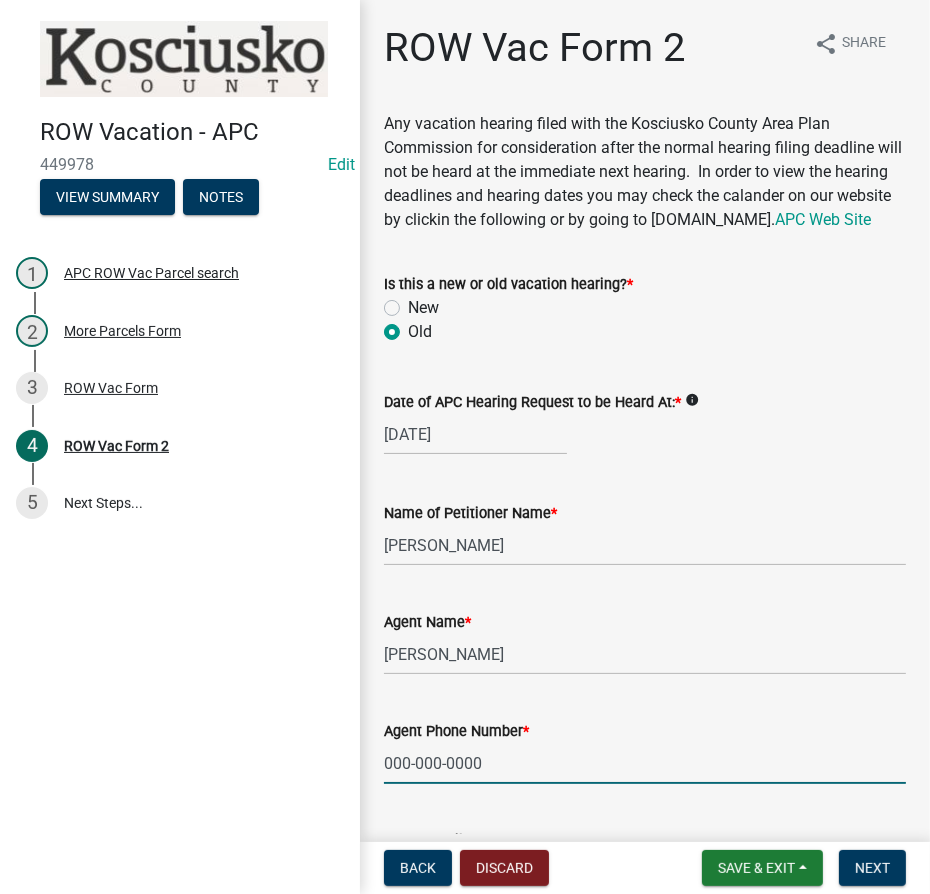 scroll, scrollTop: 479, scrollLeft: 0, axis: vertical 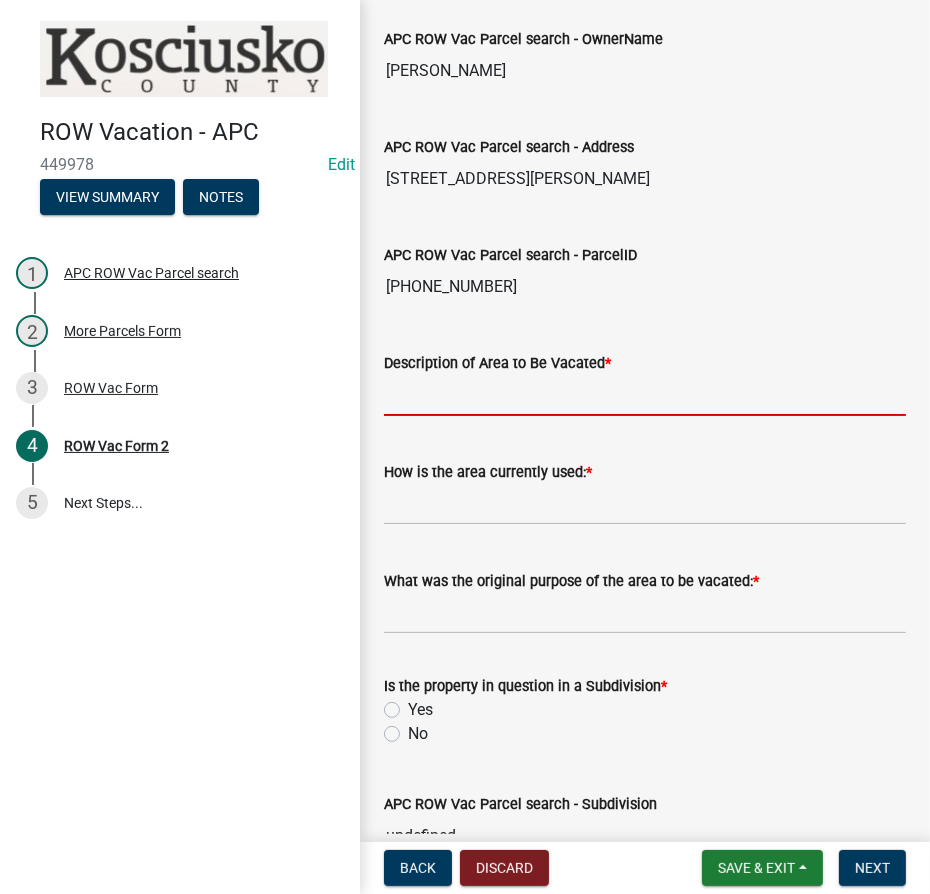type on "P" 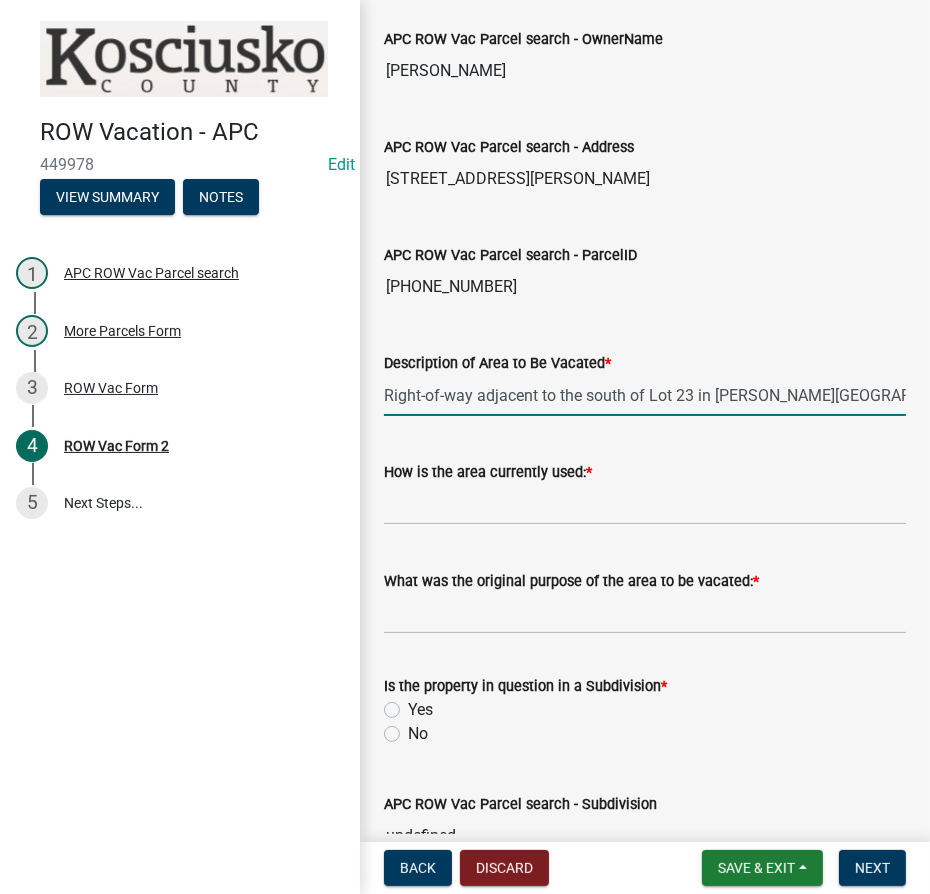 type on "Right-of-way adjacent to the south of Lot 23 in [PERSON_NAME][GEOGRAPHIC_DATA]" 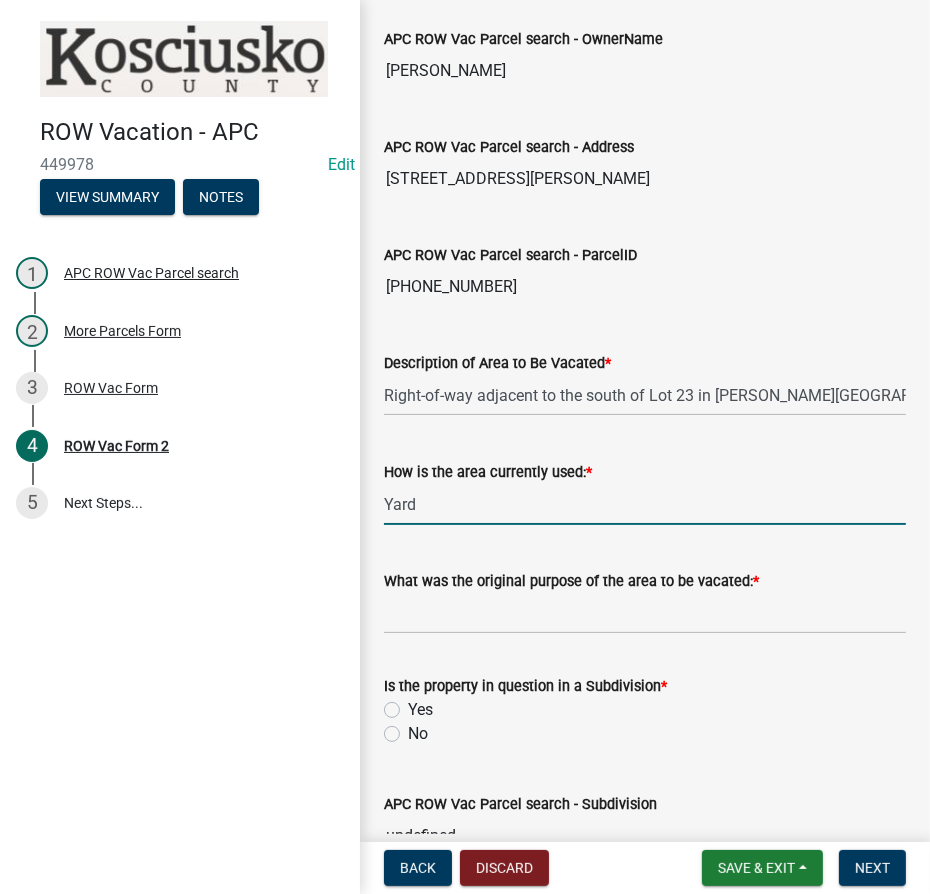 type on "Yard" 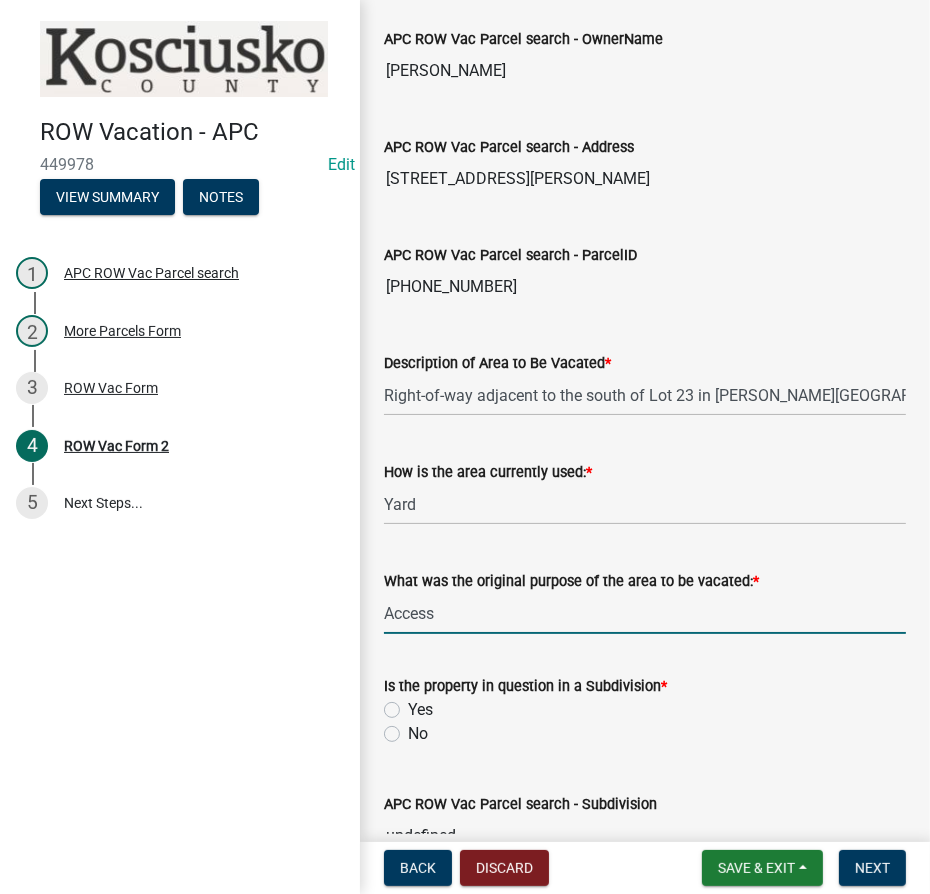 type on "Access to lake" 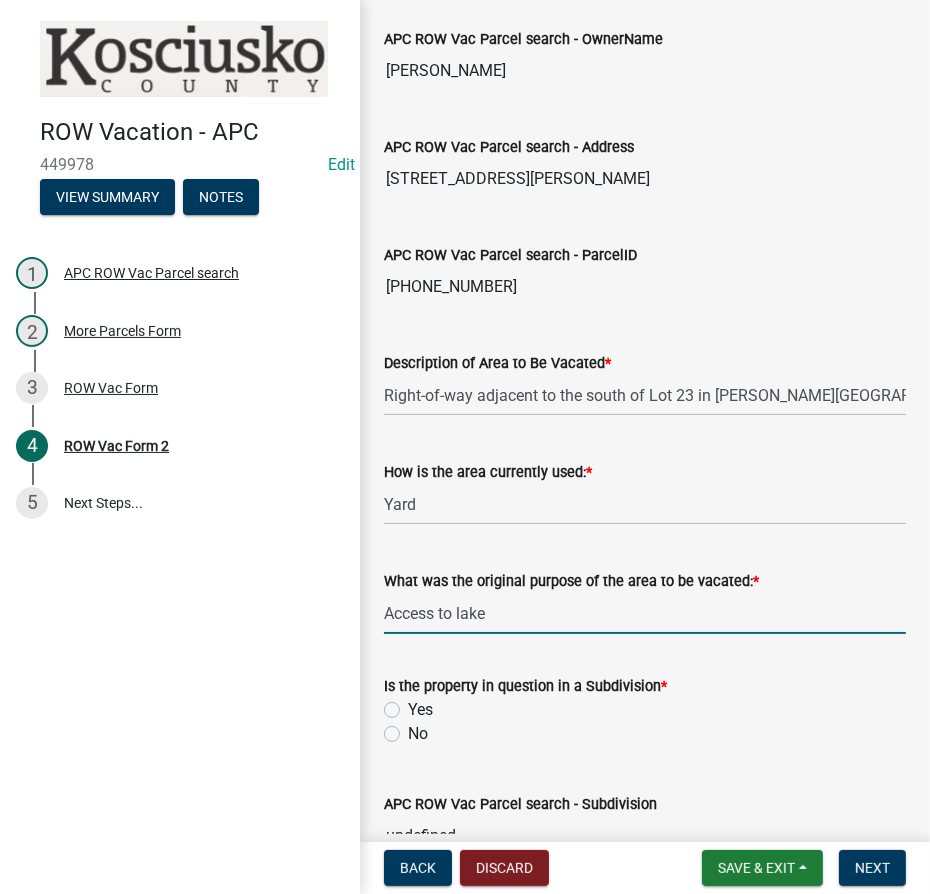 click on "Yes" 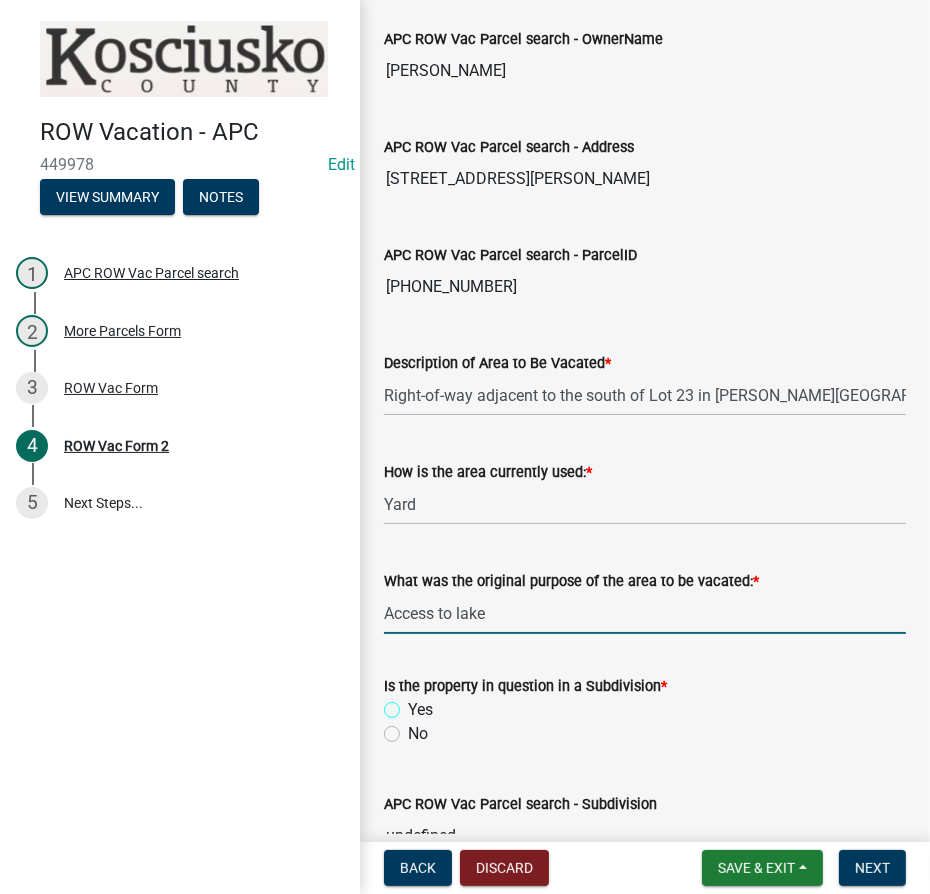 click on "Yes" at bounding box center [414, 704] 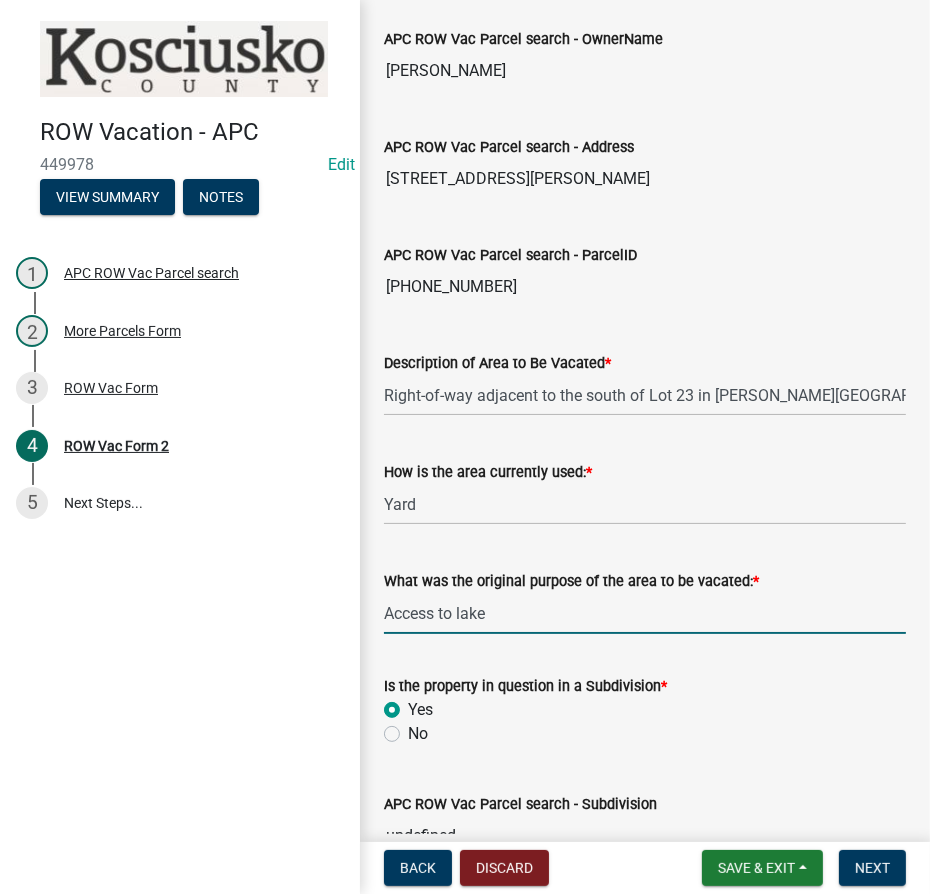 radio on "true" 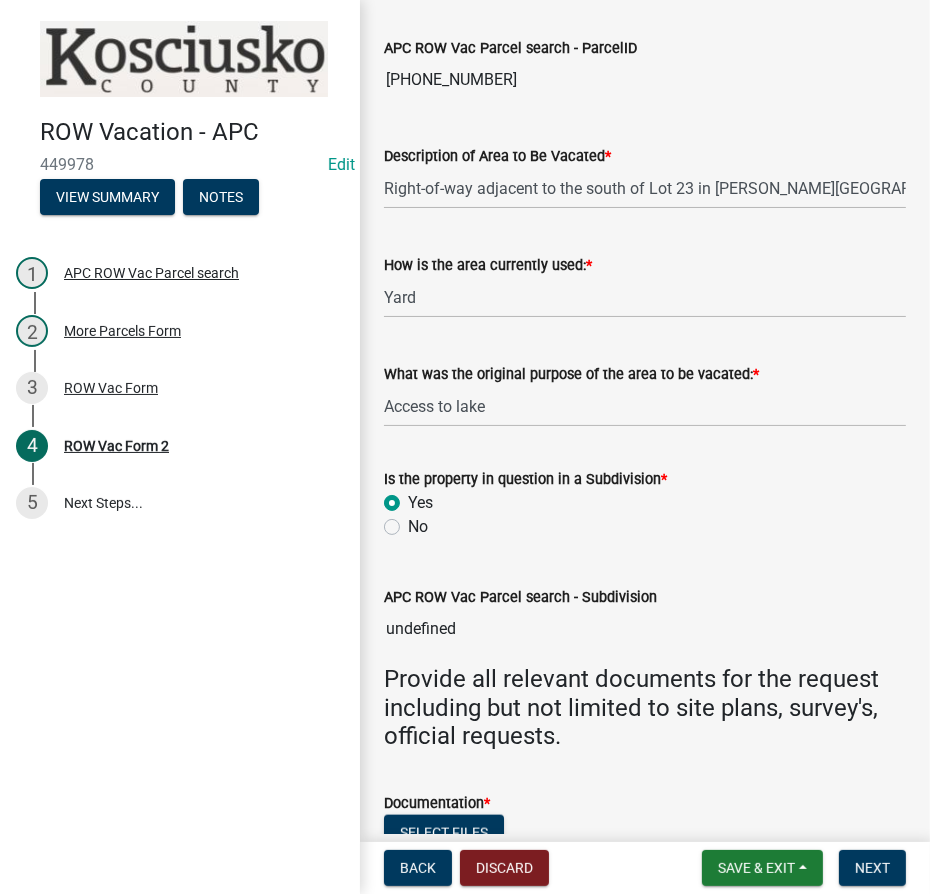 scroll, scrollTop: 1341, scrollLeft: 0, axis: vertical 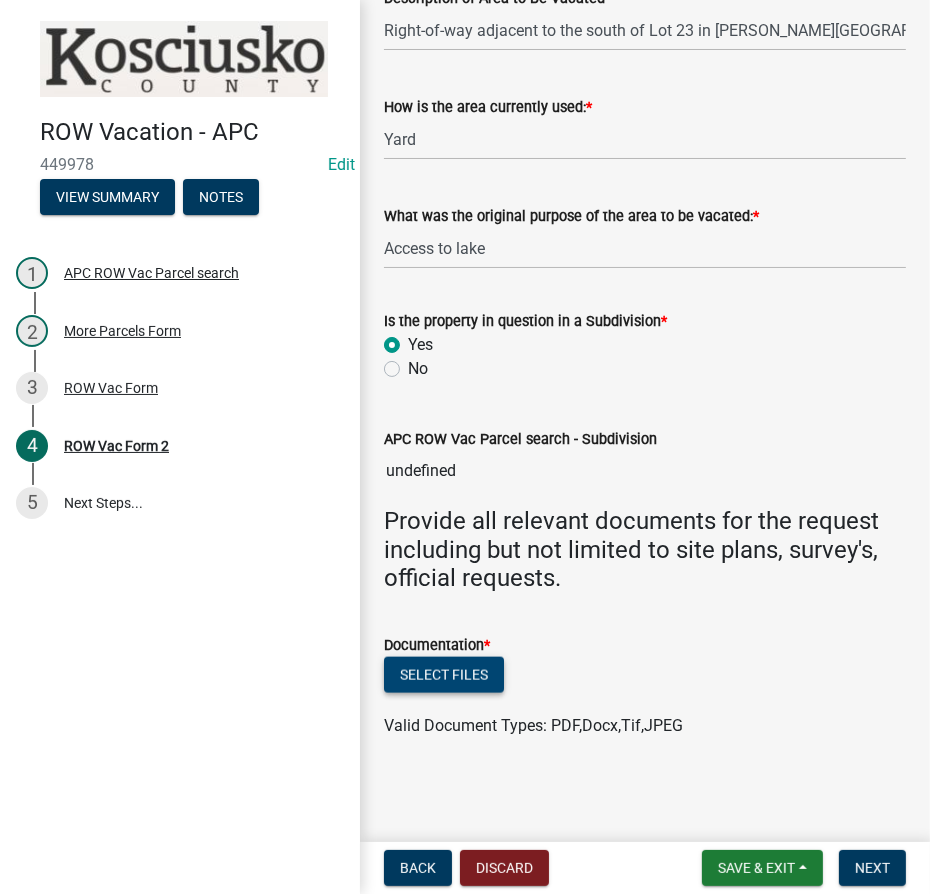 click on "Select files" 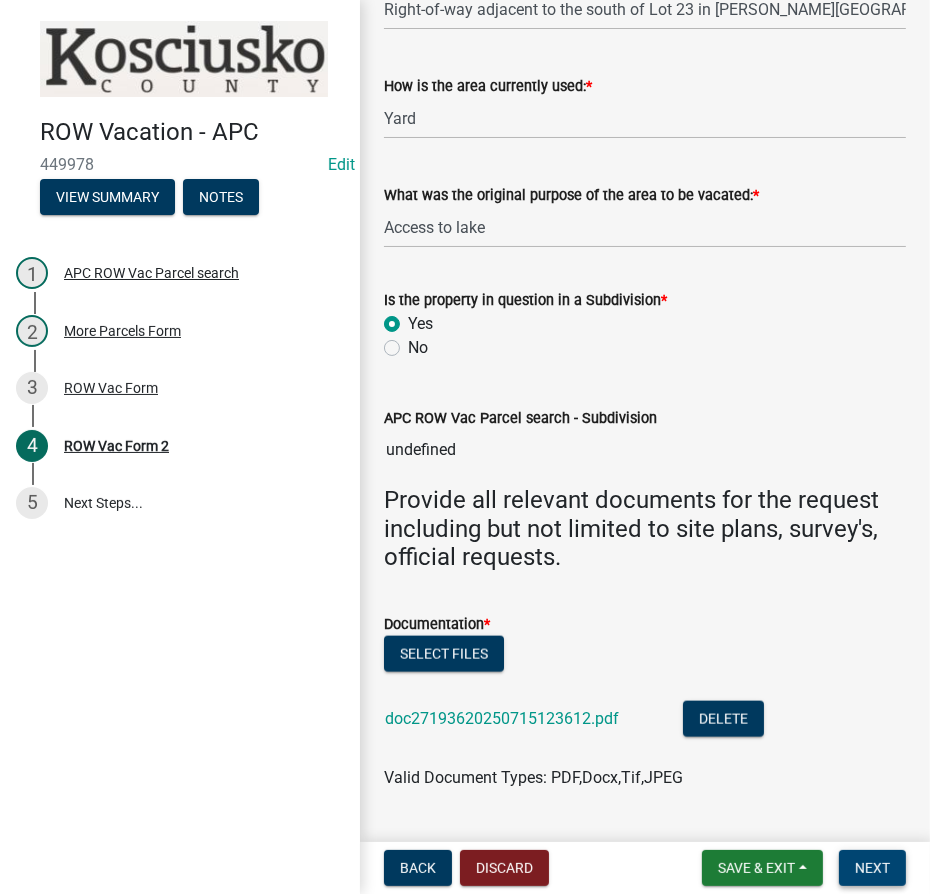click on "Next" at bounding box center [872, 868] 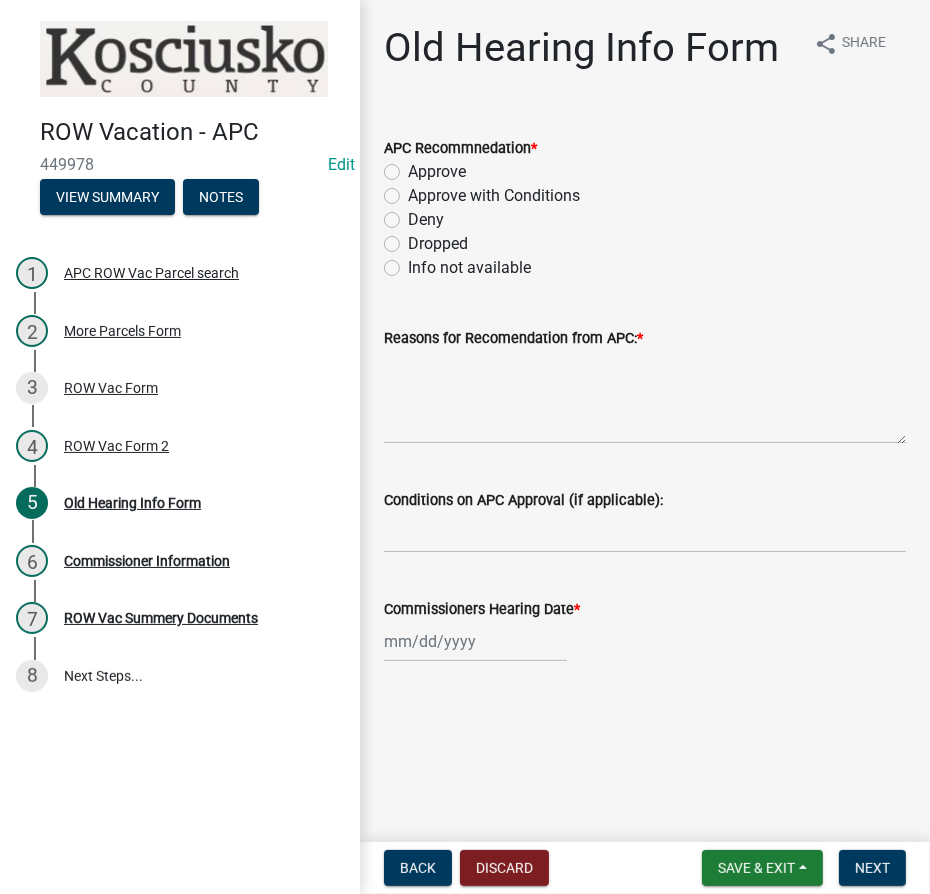 click on "Approve" 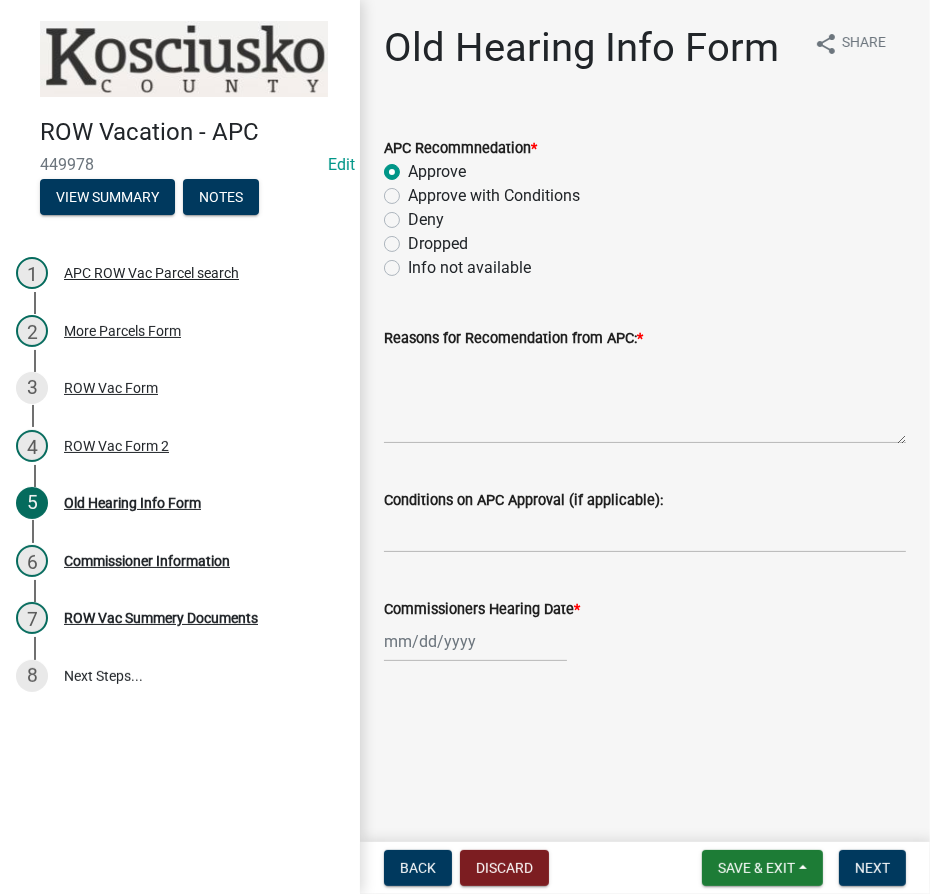 radio on "true" 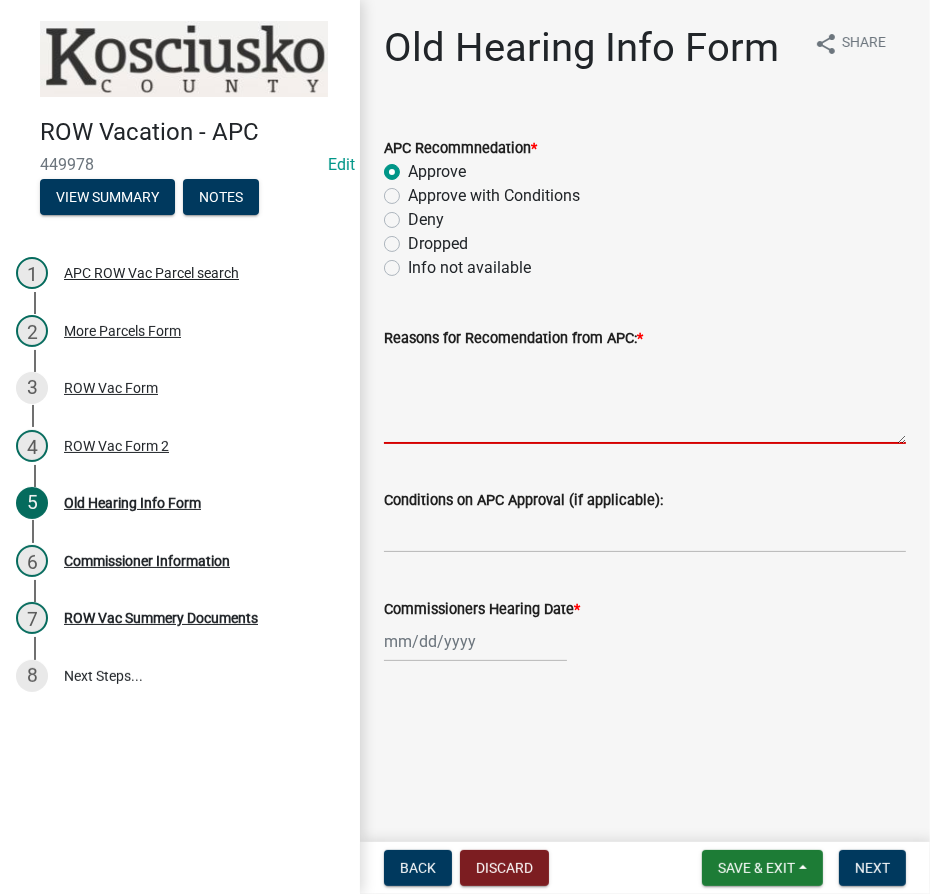 click on "Reasons for Recomendation from APC:  *" at bounding box center [645, 397] 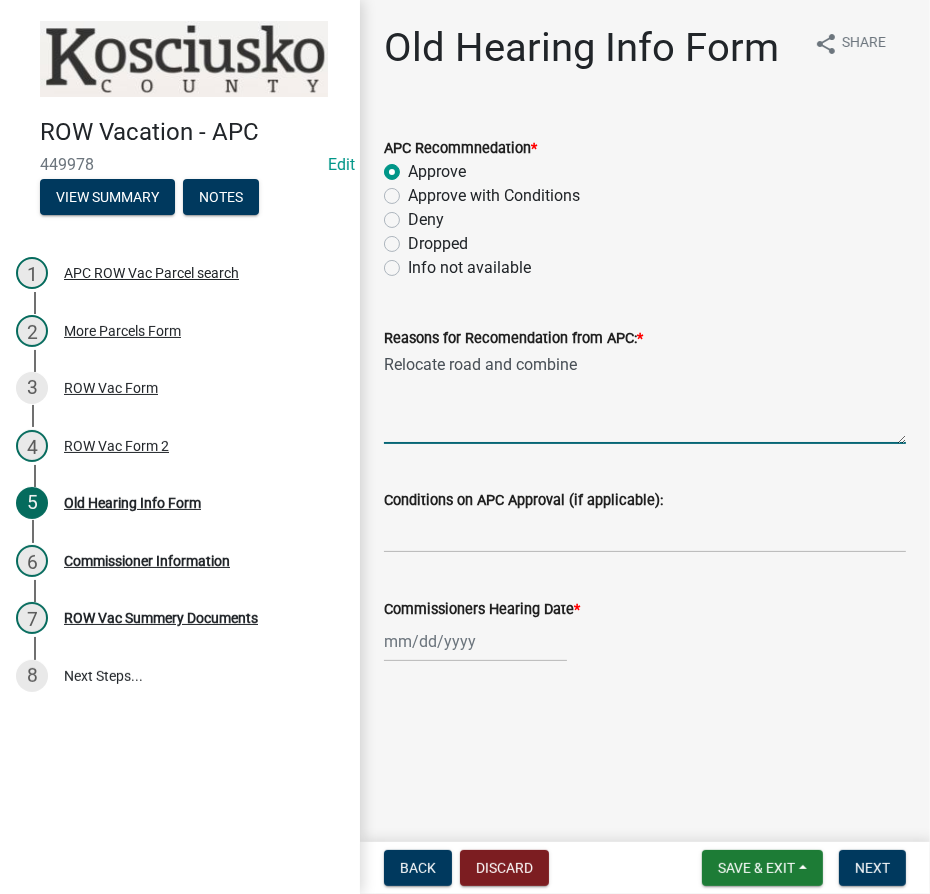 type on "Relocate road and combine" 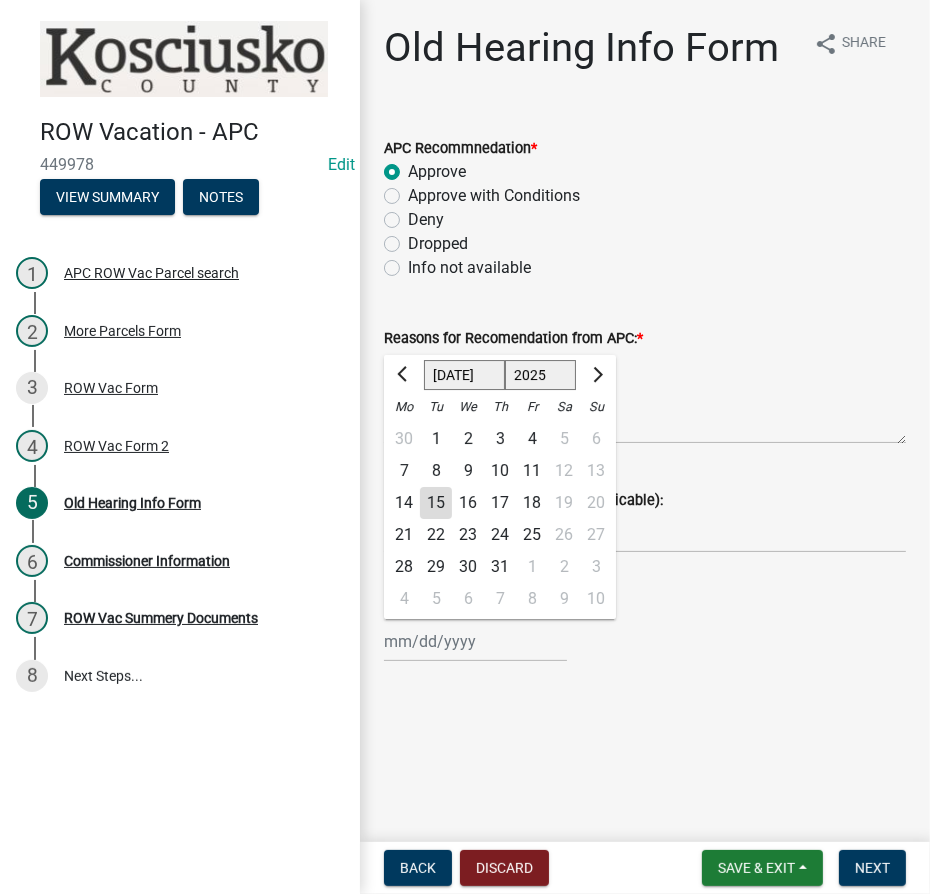 click on "1525 1526 1527 1528 1529 1530 1531 1532 1533 1534 1535 1536 1537 1538 1539 1540 1541 1542 1543 1544 1545 1546 1547 1548 1549 1550 1551 1552 1553 1554 1555 1556 1557 1558 1559 1560 1561 1562 1563 1564 1565 1566 1567 1568 1569 1570 1571 1572 1573 1574 1575 1576 1577 1578 1579 1580 1581 1582 1583 1584 1585 1586 1587 1588 1589 1590 1591 1592 1593 1594 1595 1596 1597 1598 1599 1600 1601 1602 1603 1604 1605 1606 1607 1608 1609 1610 1611 1612 1613 1614 1615 1616 1617 1618 1619 1620 1621 1622 1623 1624 1625 1626 1627 1628 1629 1630 1631 1632 1633 1634 1635 1636 1637 1638 1639 1640 1641 1642 1643 1644 1645 1646 1647 1648 1649 1650 1651 1652 1653 1654 1655 1656 1657 1658 1659 1660 1661 1662 1663 1664 1665 1666 1667 1668 1669 1670 1671 1672 1673 1674 1675 1676 1677 1678 1679 1680 1681 1682 1683 1684 1685 1686 1687 1688 1689 1690 1691 1692 1693 1694 1695 1696 1697 1698 1699 1700 1701 1702 1703 1704 1705 1706 1707 1708 1709 1710 1711 1712 1713 1714 1715 1716 1717 1718 1719 1720 1721 1722 1723 1724 1725 1726 1727 1728 1729" 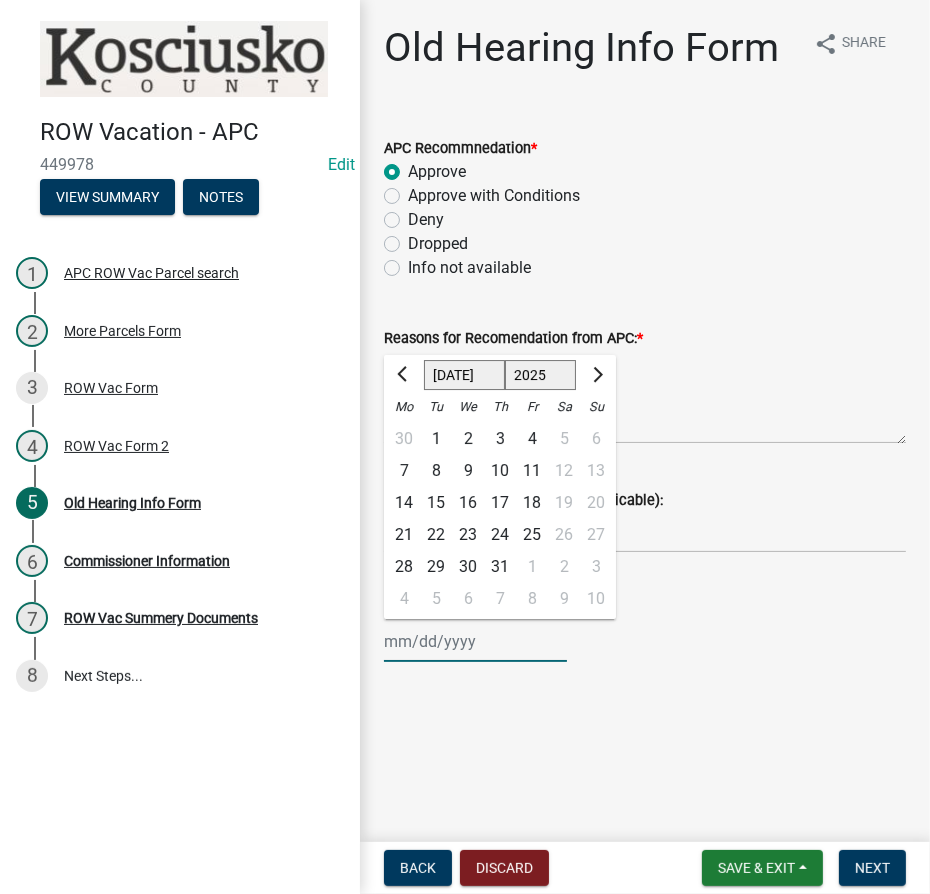 select on "2016" 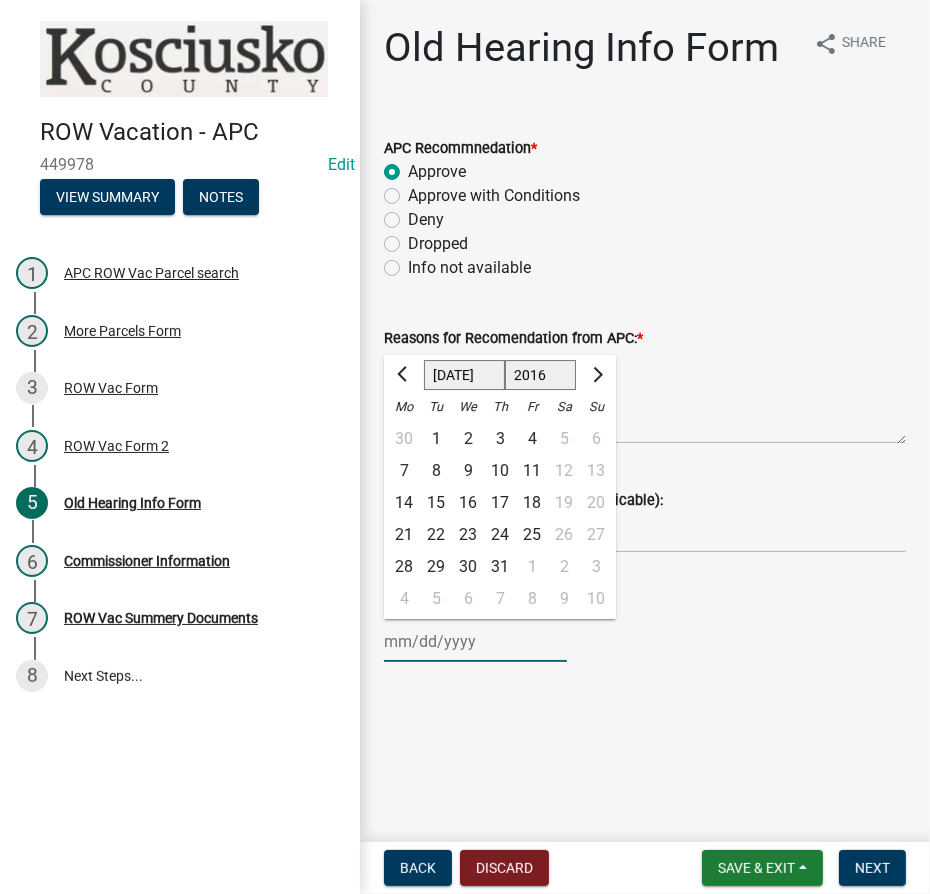 click on "1525 1526 1527 1528 1529 1530 1531 1532 1533 1534 1535 1536 1537 1538 1539 1540 1541 1542 1543 1544 1545 1546 1547 1548 1549 1550 1551 1552 1553 1554 1555 1556 1557 1558 1559 1560 1561 1562 1563 1564 1565 1566 1567 1568 1569 1570 1571 1572 1573 1574 1575 1576 1577 1578 1579 1580 1581 1582 1583 1584 1585 1586 1587 1588 1589 1590 1591 1592 1593 1594 1595 1596 1597 1598 1599 1600 1601 1602 1603 1604 1605 1606 1607 1608 1609 1610 1611 1612 1613 1614 1615 1616 1617 1618 1619 1620 1621 1622 1623 1624 1625 1626 1627 1628 1629 1630 1631 1632 1633 1634 1635 1636 1637 1638 1639 1640 1641 1642 1643 1644 1645 1646 1647 1648 1649 1650 1651 1652 1653 1654 1655 1656 1657 1658 1659 1660 1661 1662 1663 1664 1665 1666 1667 1668 1669 1670 1671 1672 1673 1674 1675 1676 1677 1678 1679 1680 1681 1682 1683 1684 1685 1686 1687 1688 1689 1690 1691 1692 1693 1694 1695 1696 1697 1698 1699 1700 1701 1702 1703 1704 1705 1706 1707 1708 1709 1710 1711 1712 1713 1714 1715 1716 1717 1718 1719 1720 1721 1722 1723 1724 1725 1726 1727 1728 1729" 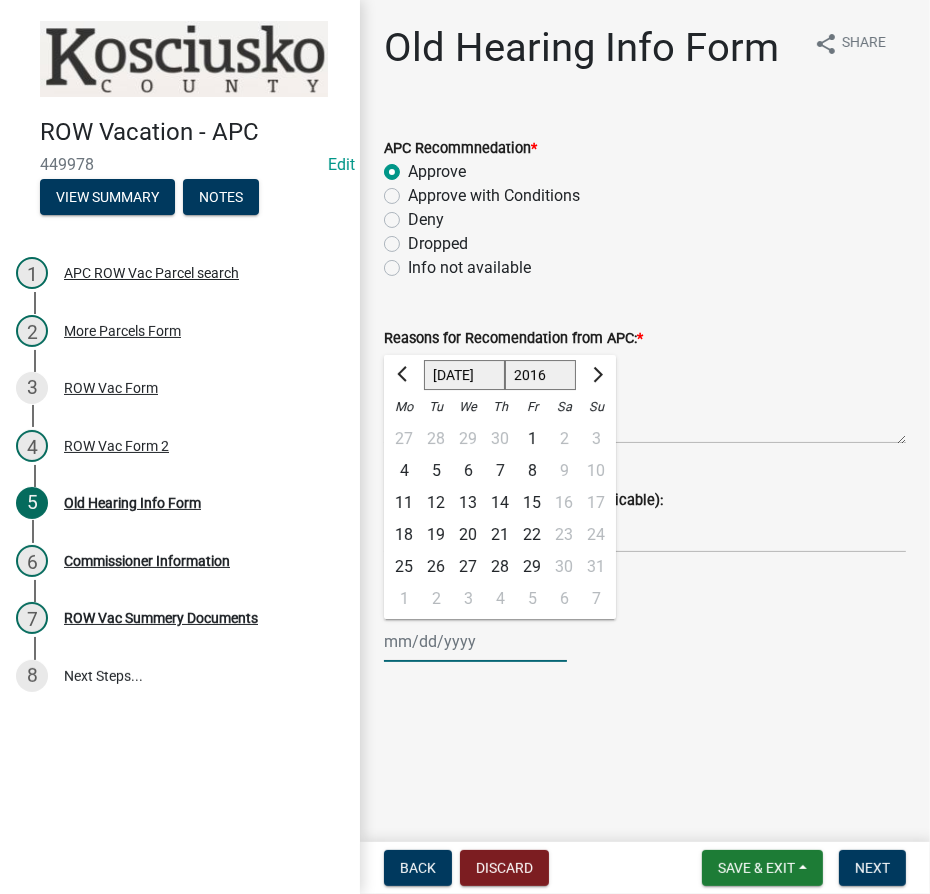 click on "20" 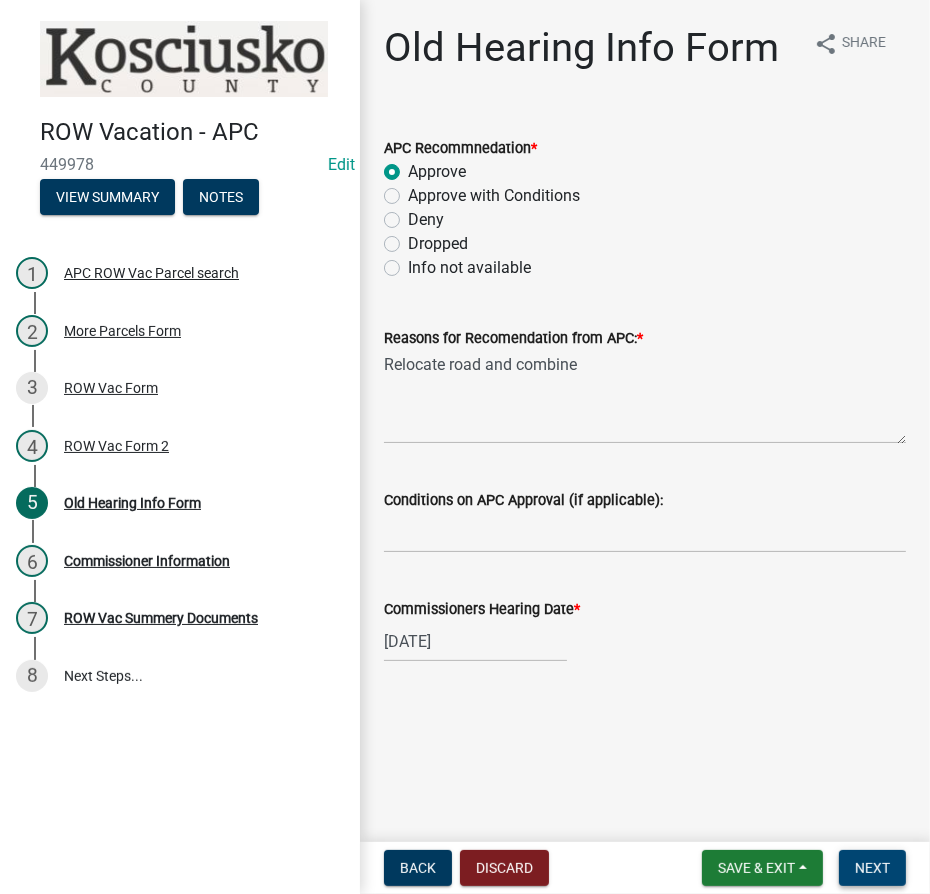 click on "Next" at bounding box center (872, 868) 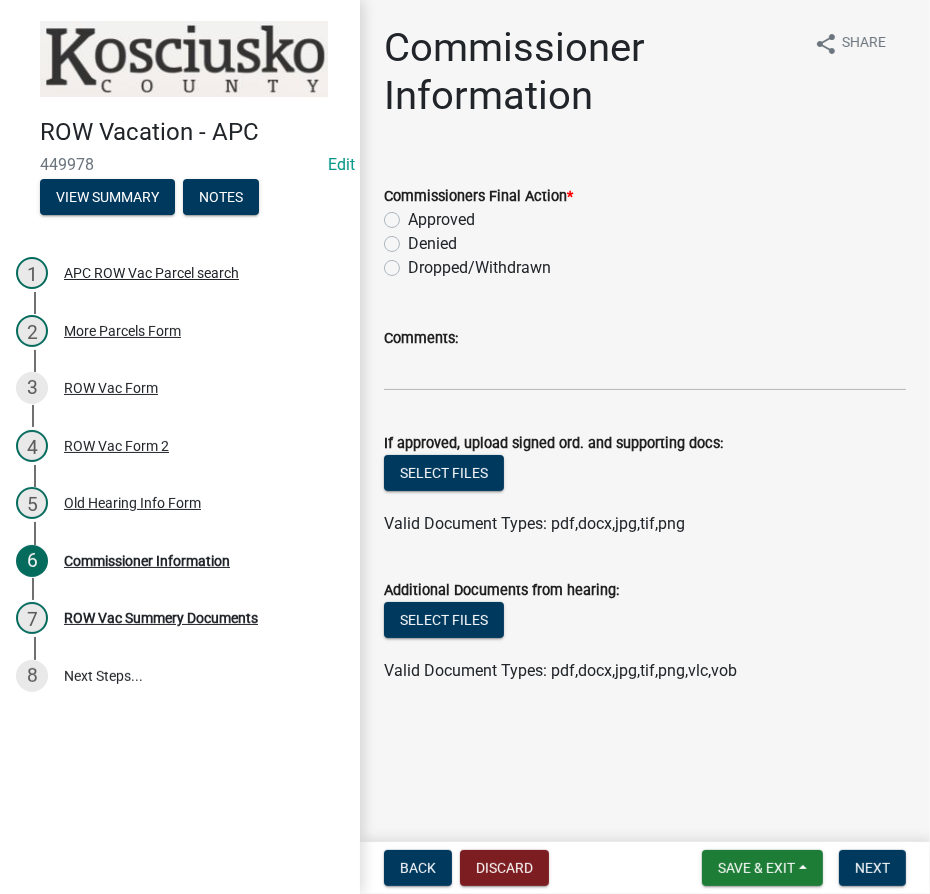 click on "Approved" 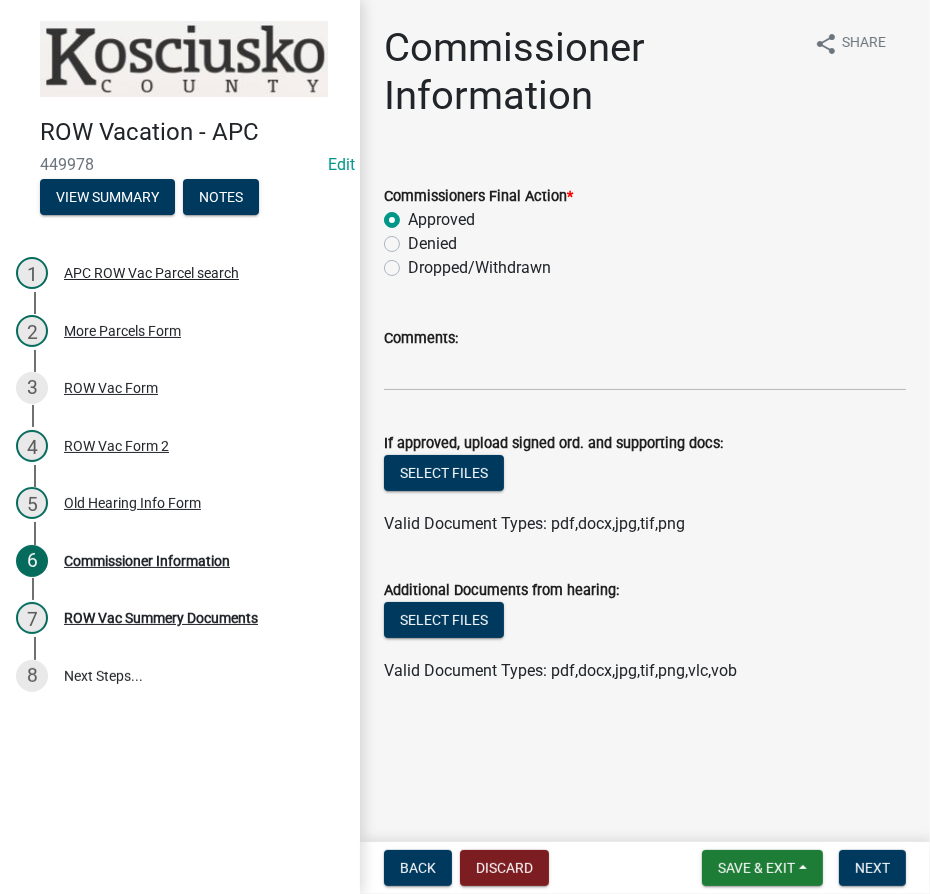 radio on "true" 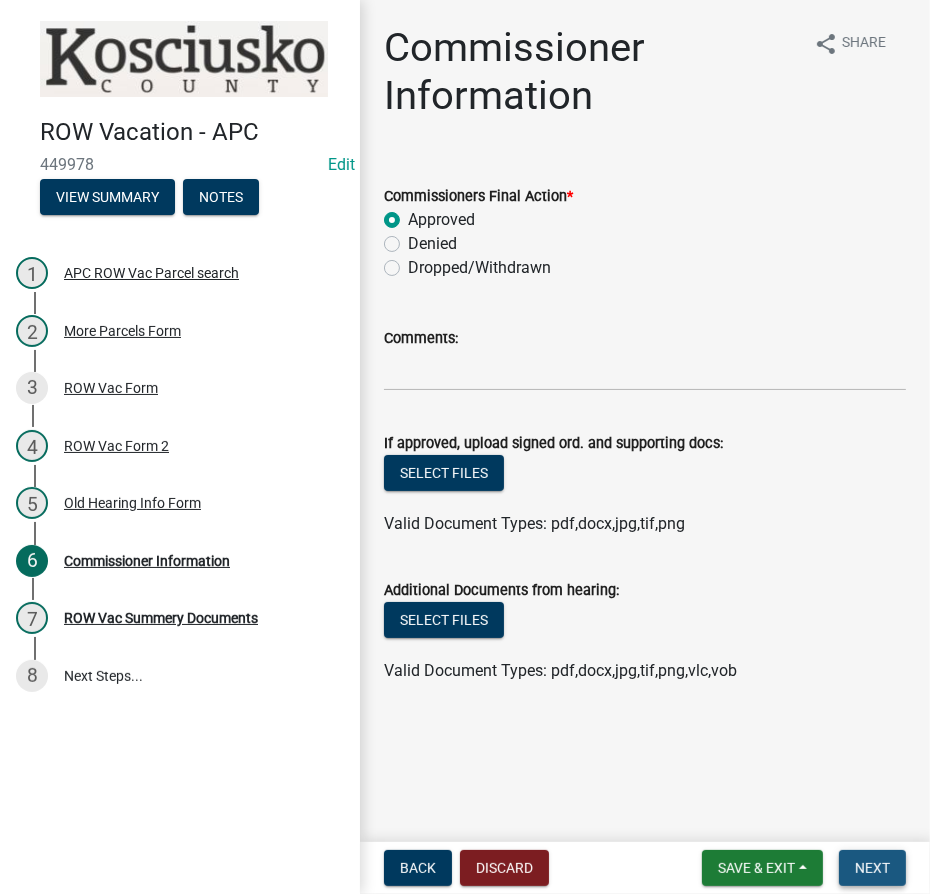 click on "Next" at bounding box center (872, 868) 